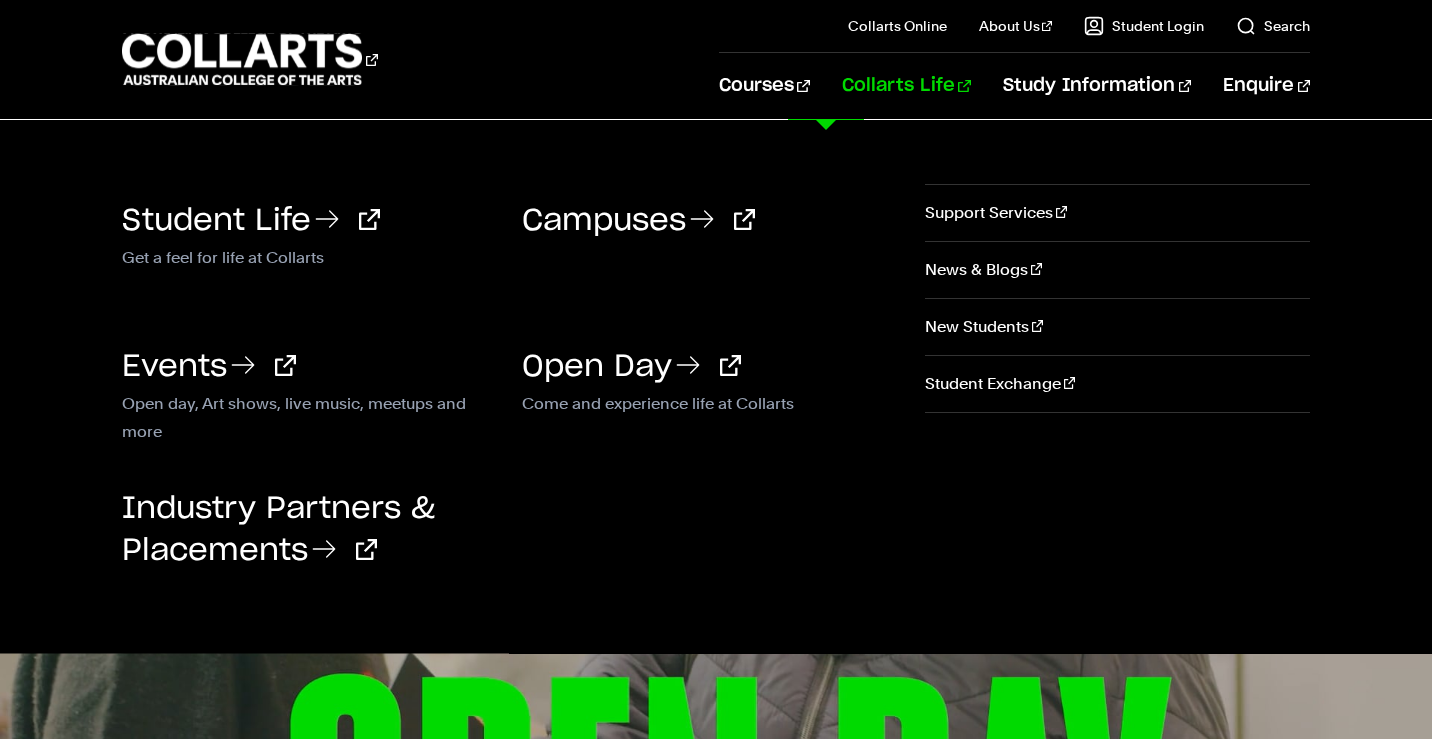scroll, scrollTop: 0, scrollLeft: 0, axis: both 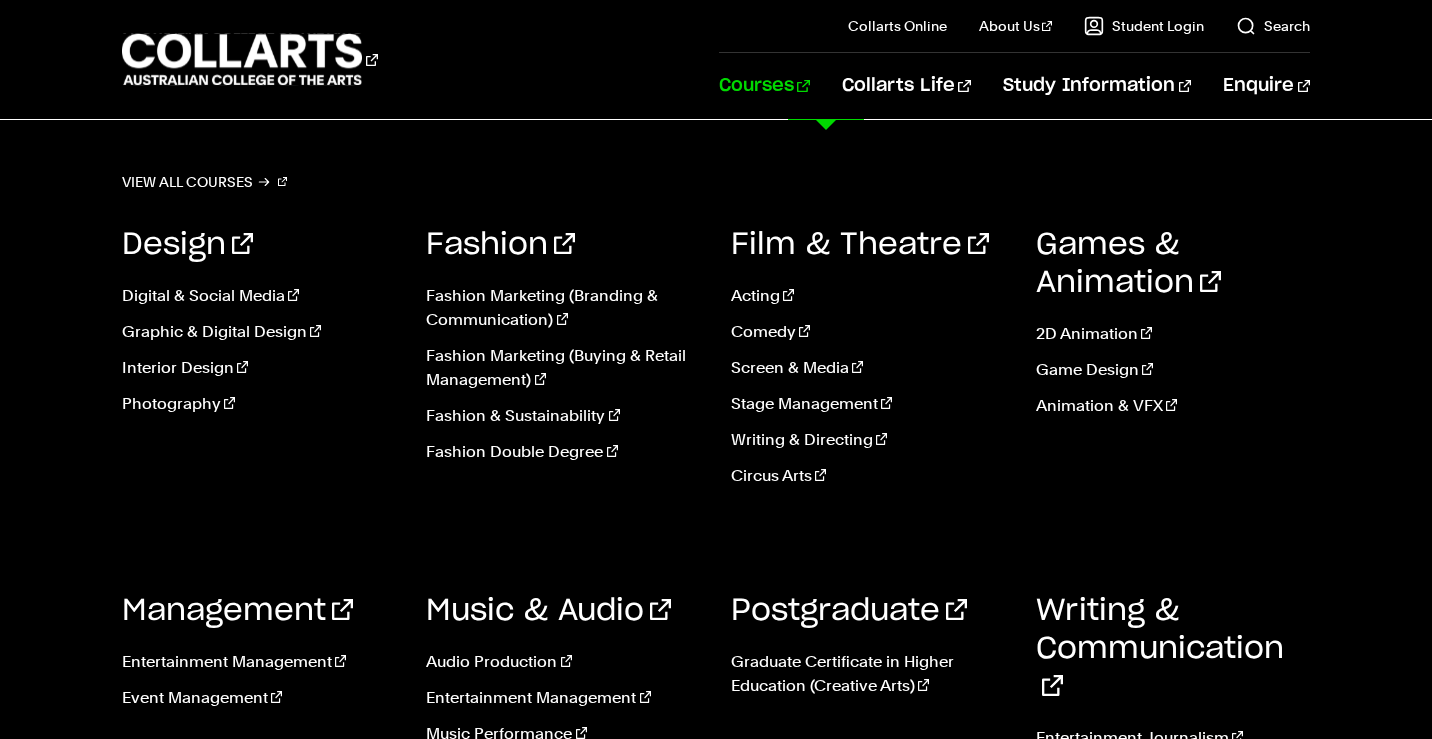 click on "Design
Digital & Social Media
Graphic & Digital Design
Interior Design
Photography
Fashion
Fashion Marketing (Branding & Communication)
Fashion & Sustainability Acting" at bounding box center (716, 513) 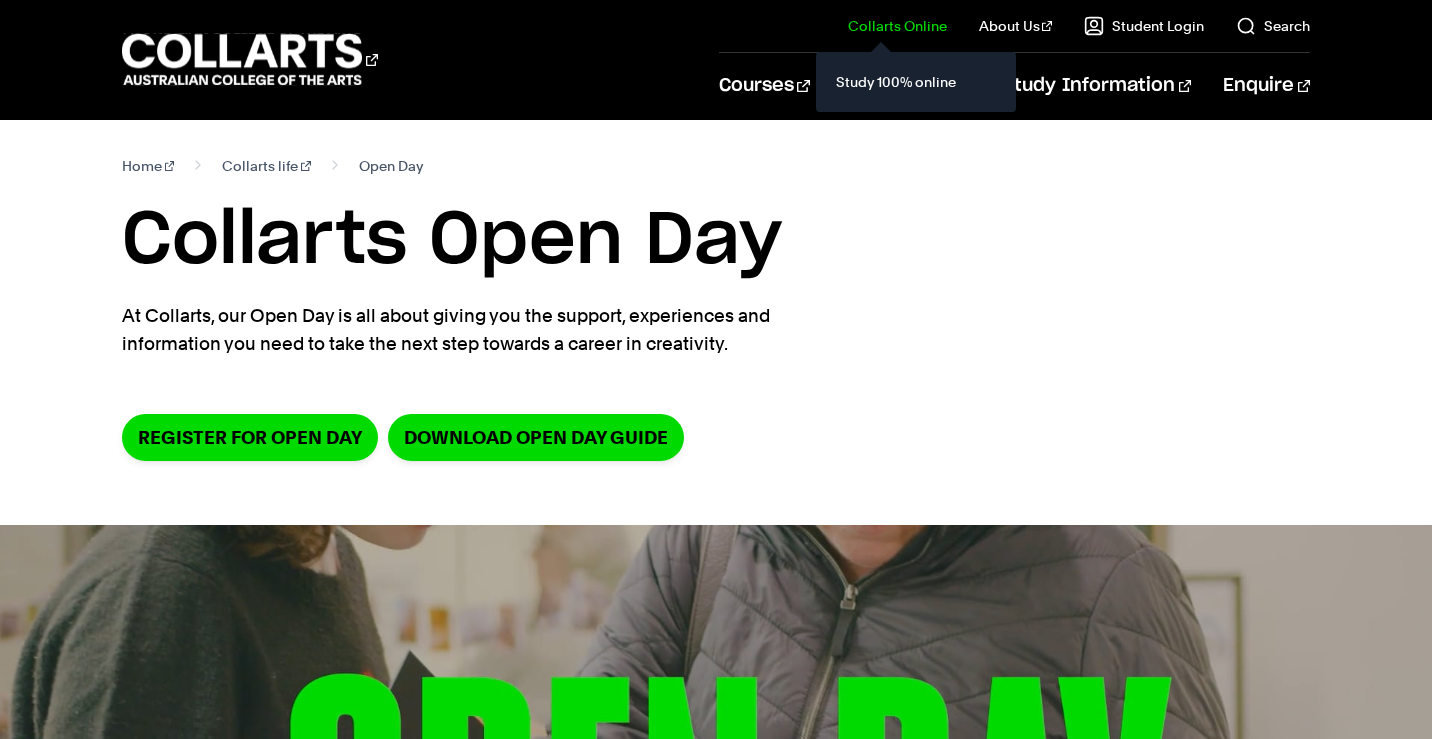 click on "Study 100% online" at bounding box center (916, 82) 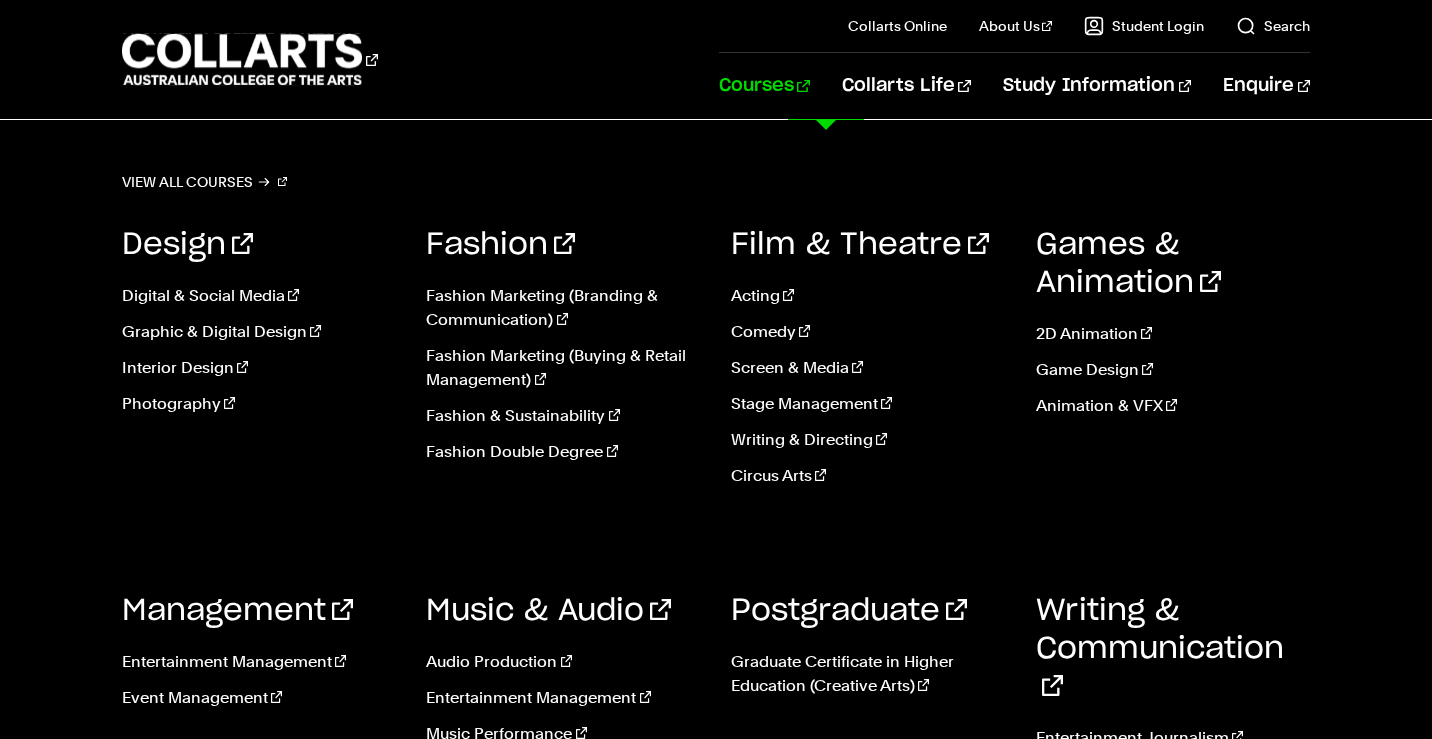 click on "Courses" at bounding box center [764, 86] 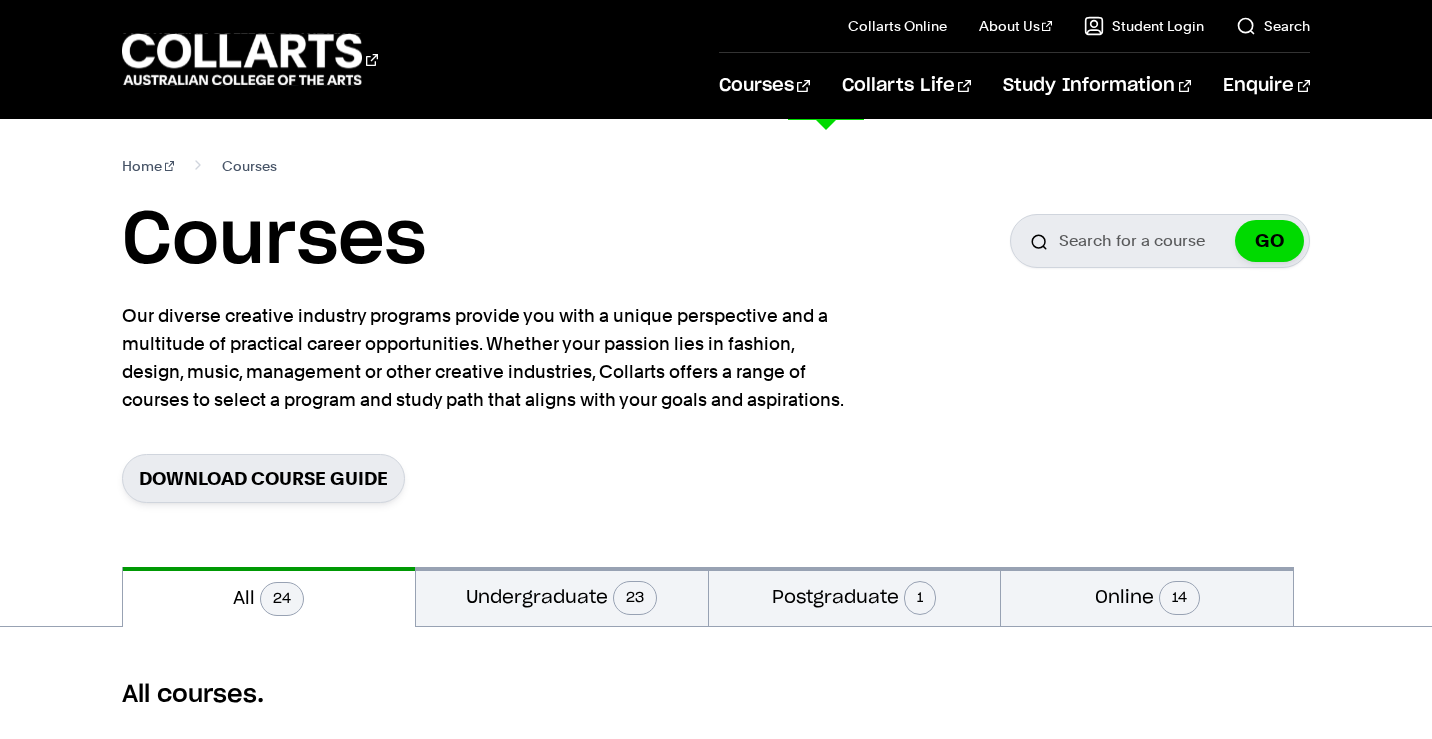 scroll, scrollTop: 0, scrollLeft: 0, axis: both 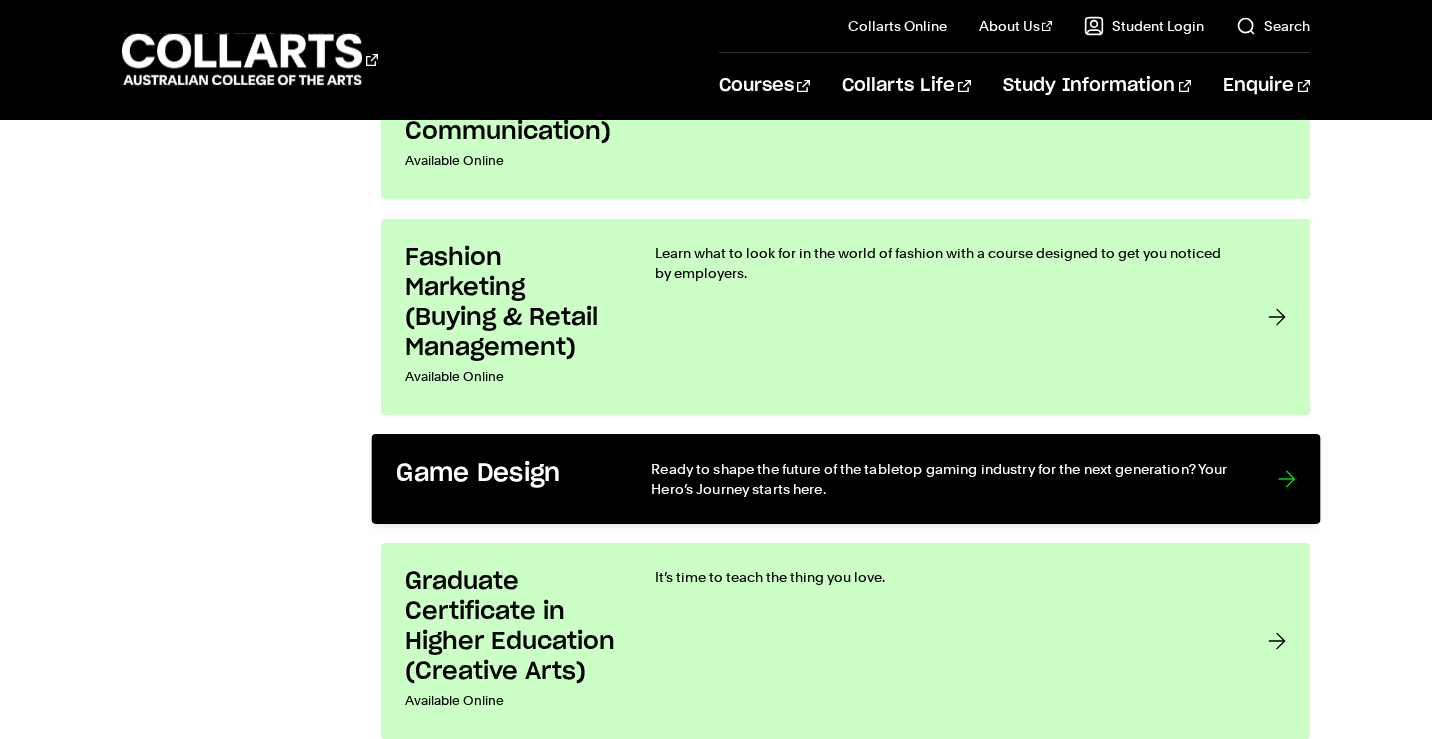 click at bounding box center (1286, 479) 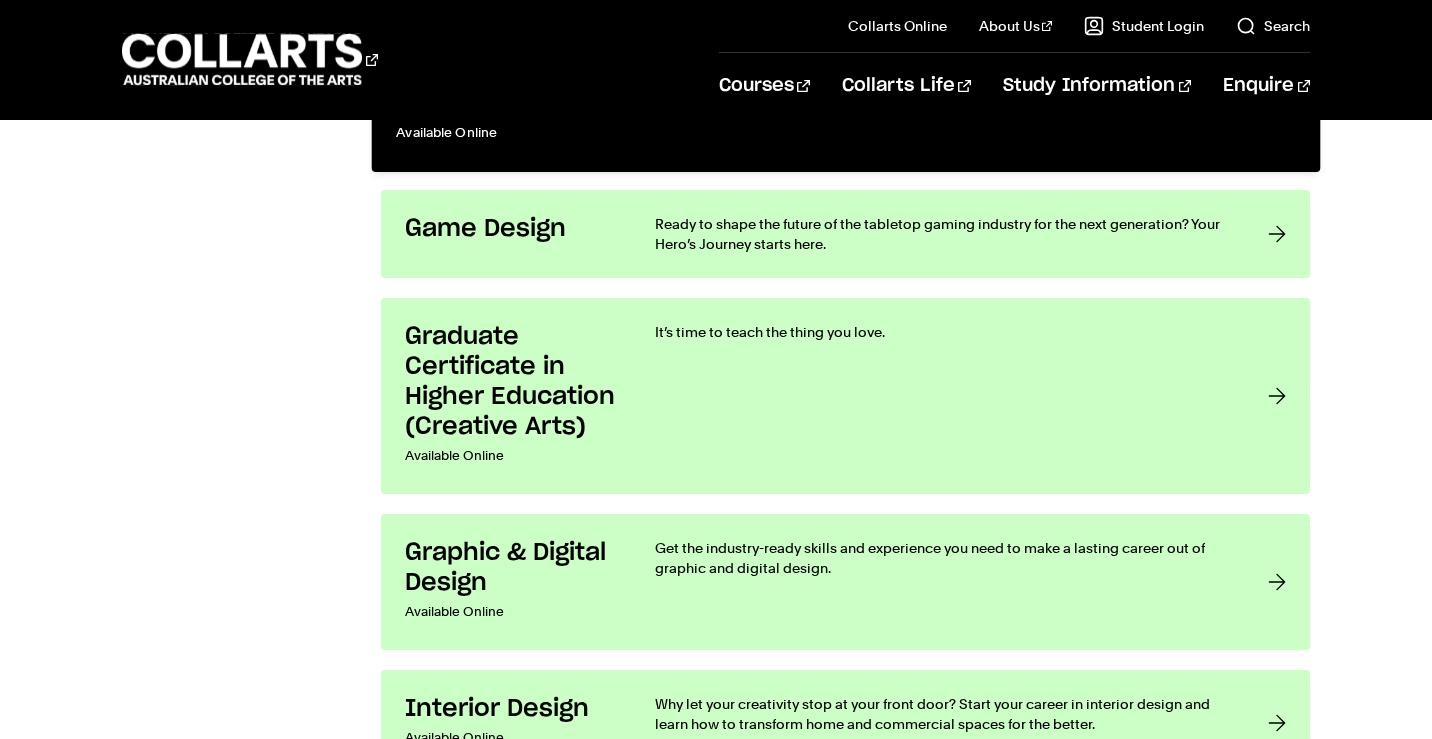 scroll, scrollTop: 2781, scrollLeft: 0, axis: vertical 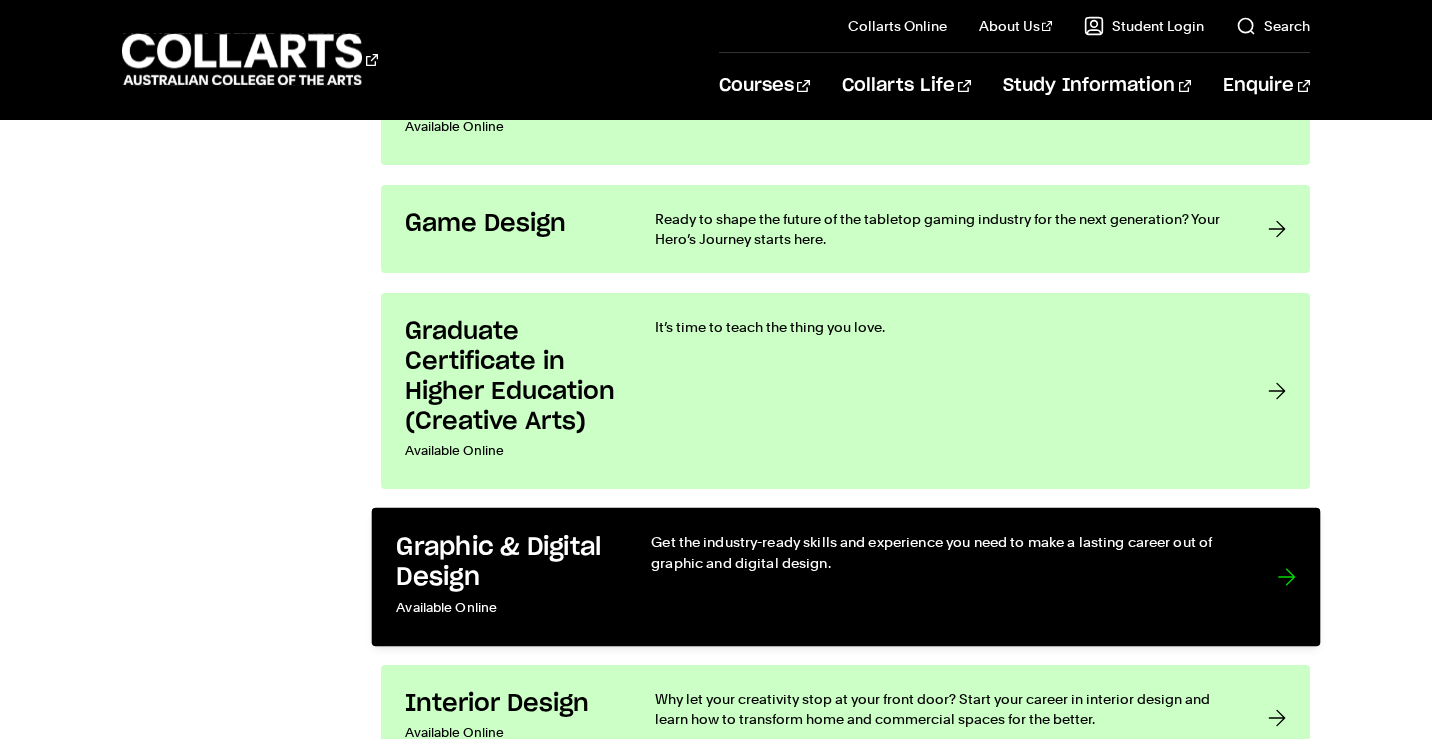 click on "Graphic & Digital Design" at bounding box center (503, 562) 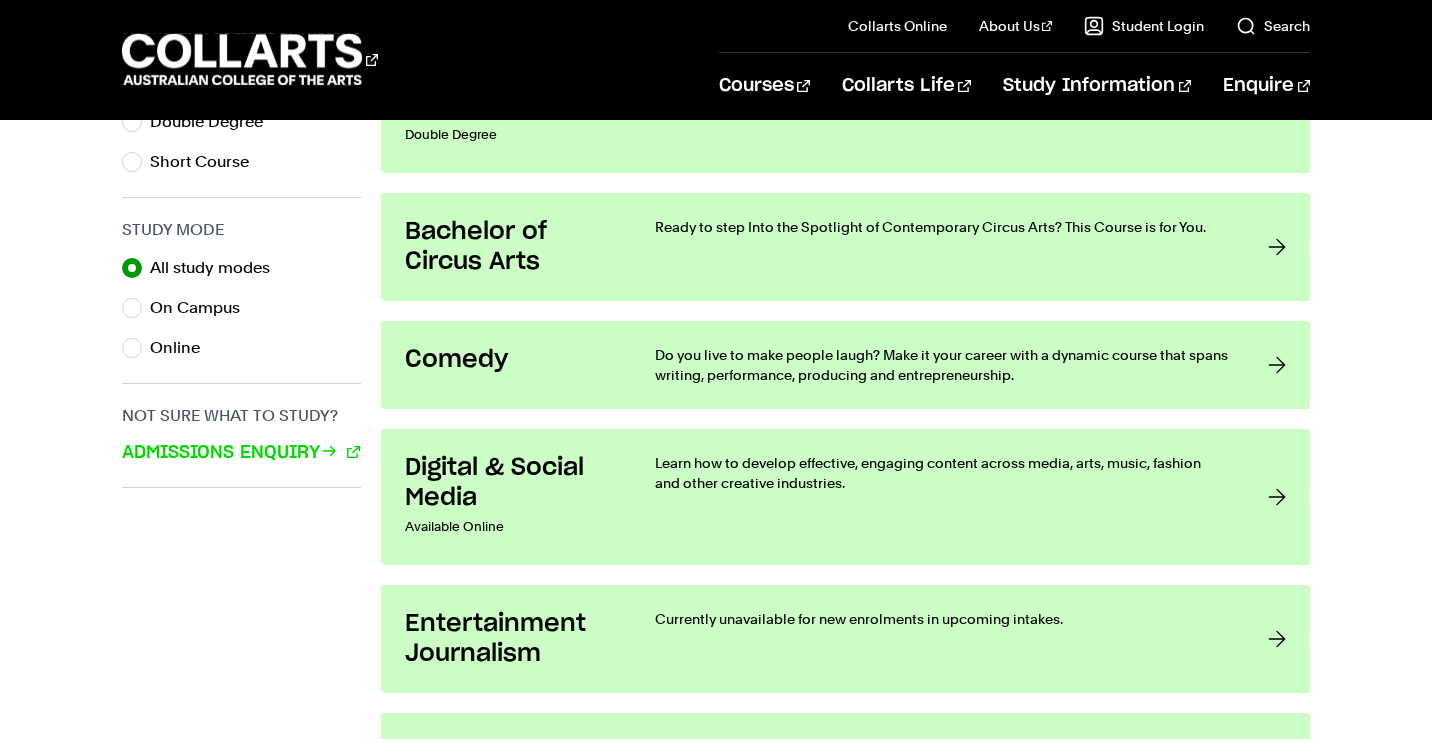 scroll, scrollTop: 1196, scrollLeft: 0, axis: vertical 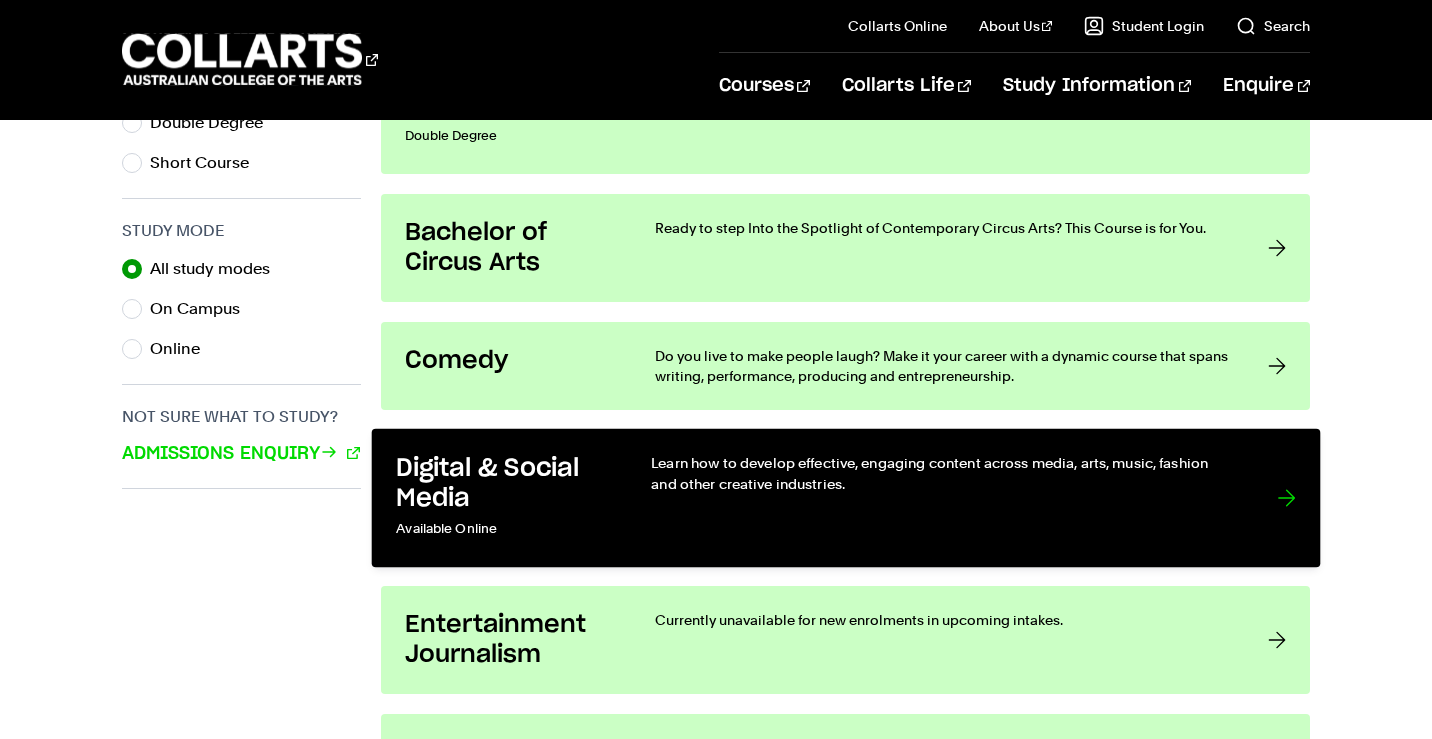 click on "Digital & Social Media
Available Online
Learn how to develop effective, engaging content across media, arts, music, fashion and other creative industries." at bounding box center (845, 498) 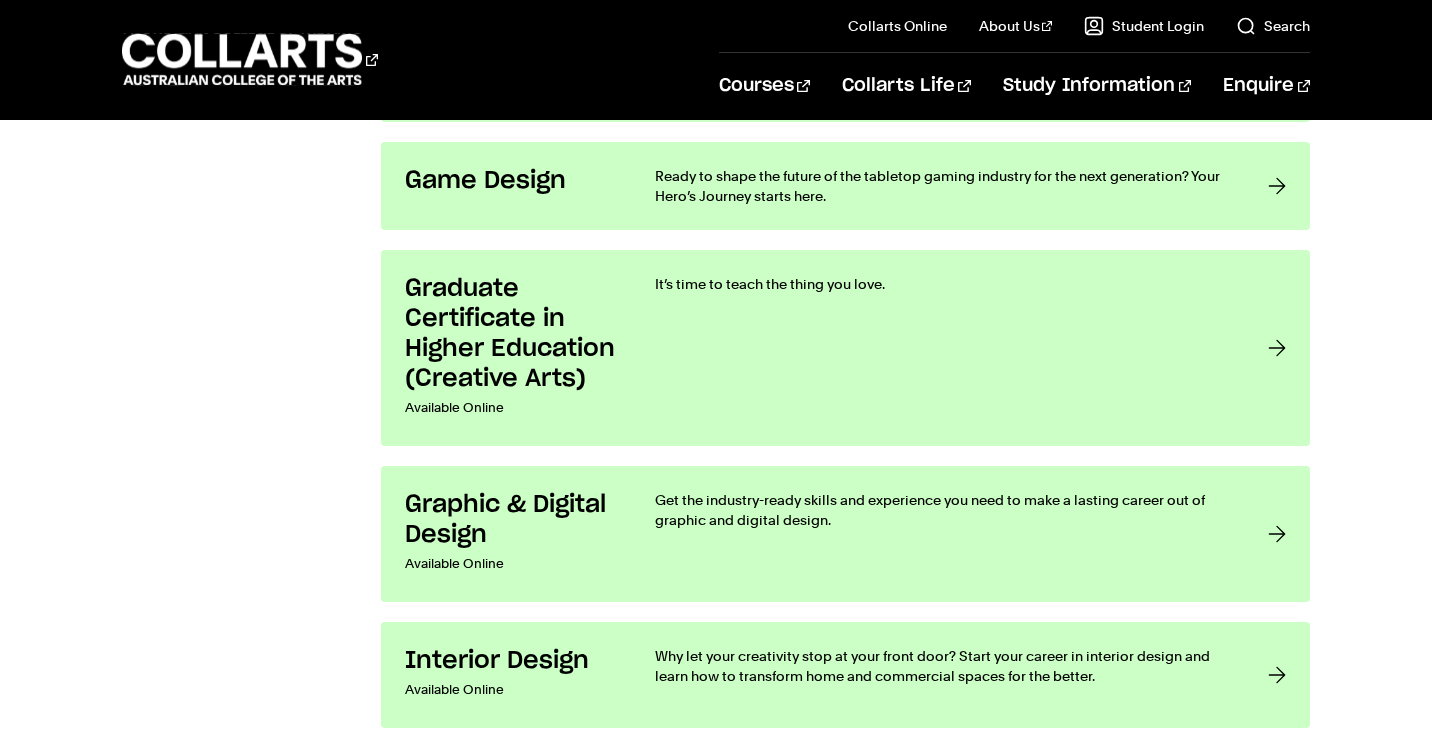 scroll, scrollTop: 2819, scrollLeft: 0, axis: vertical 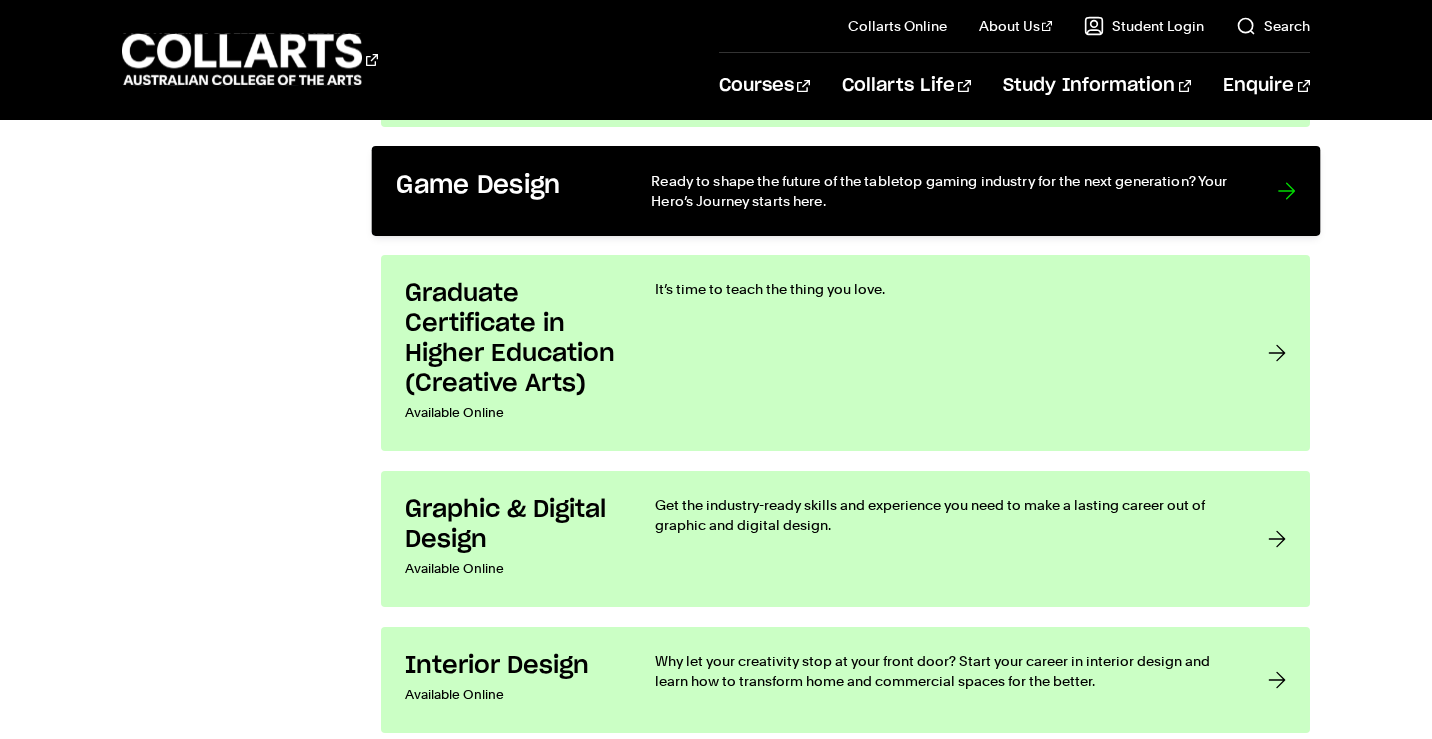click on "Game Design
Ready to shape the future of the tabletop gaming industry for the next generation? Your Hero’s Journey starts here." at bounding box center [845, 191] 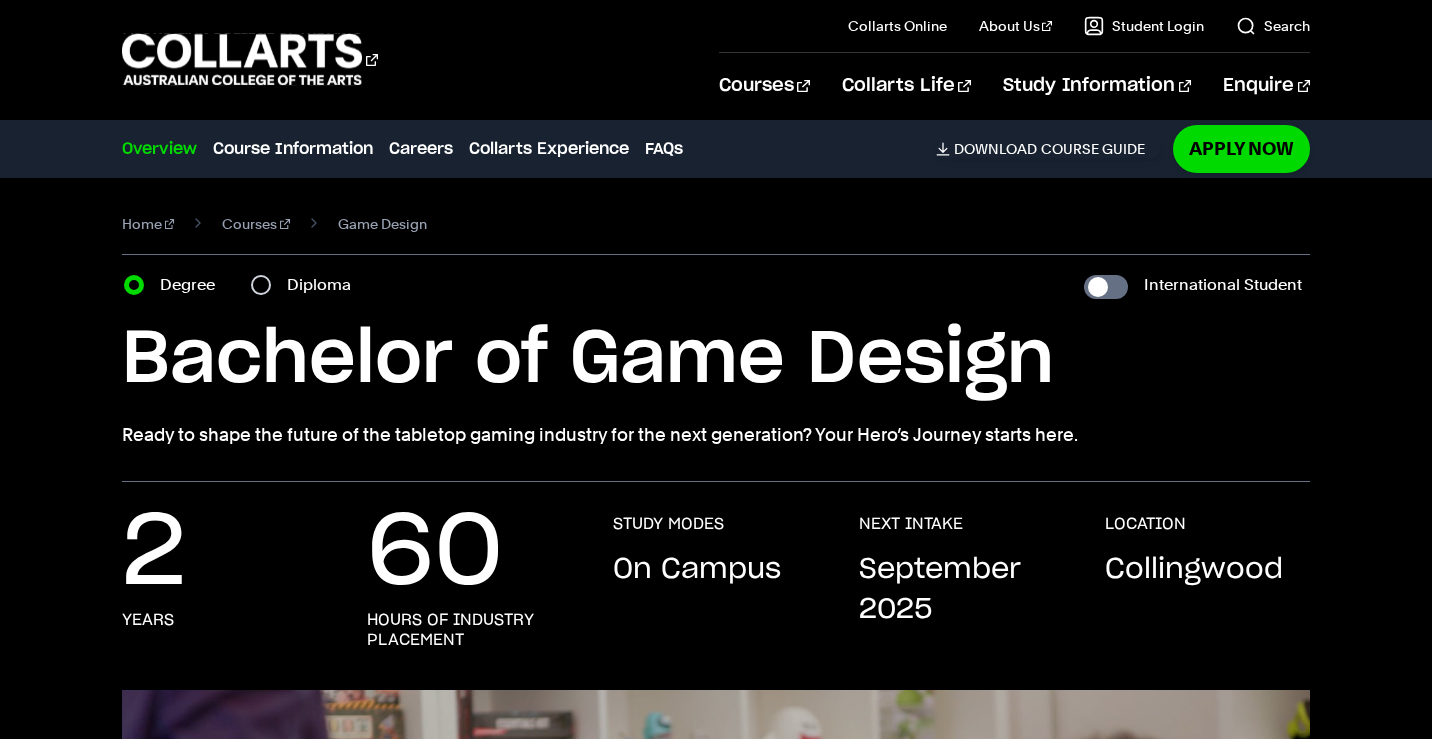 scroll, scrollTop: 0, scrollLeft: 0, axis: both 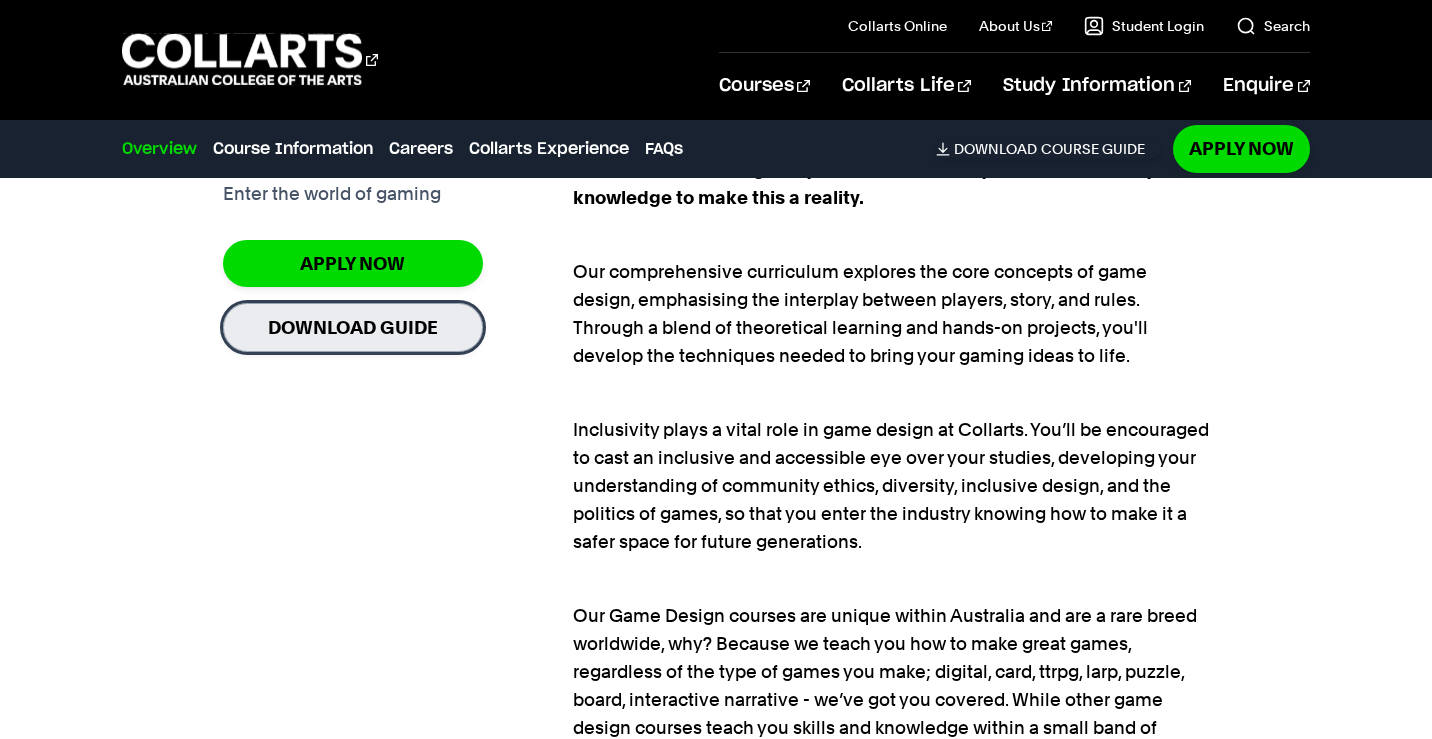 click on "Download Guide" at bounding box center [353, 327] 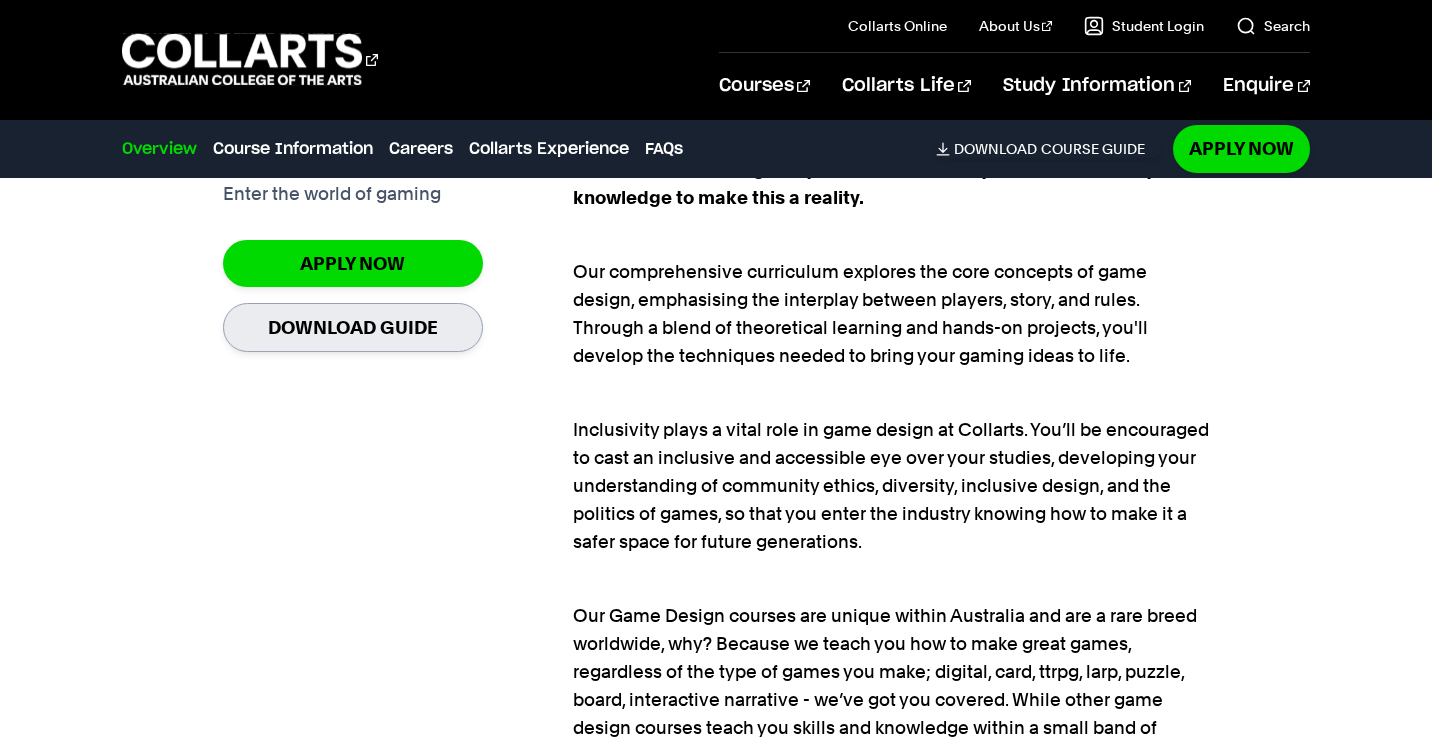 scroll, scrollTop: 0, scrollLeft: 0, axis: both 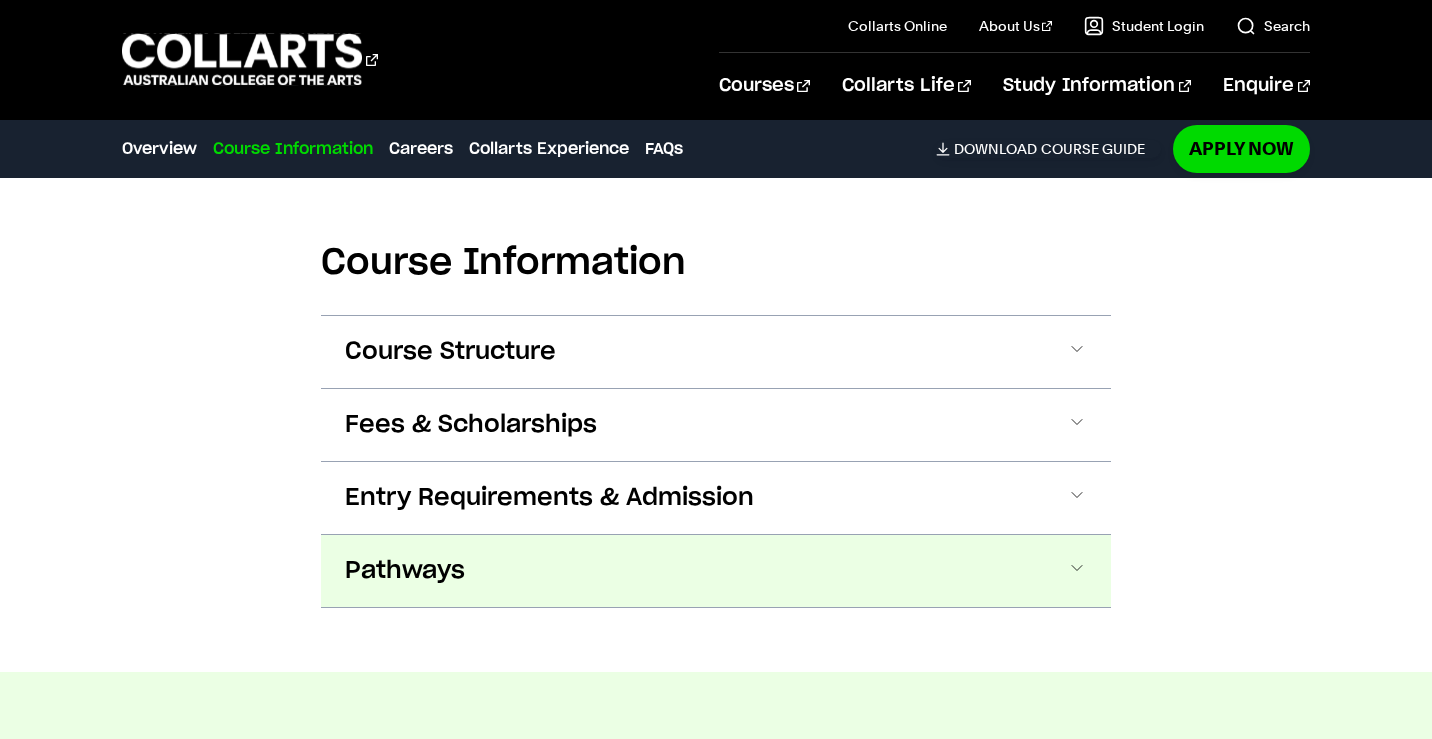 click on "Pathways" at bounding box center [405, 571] 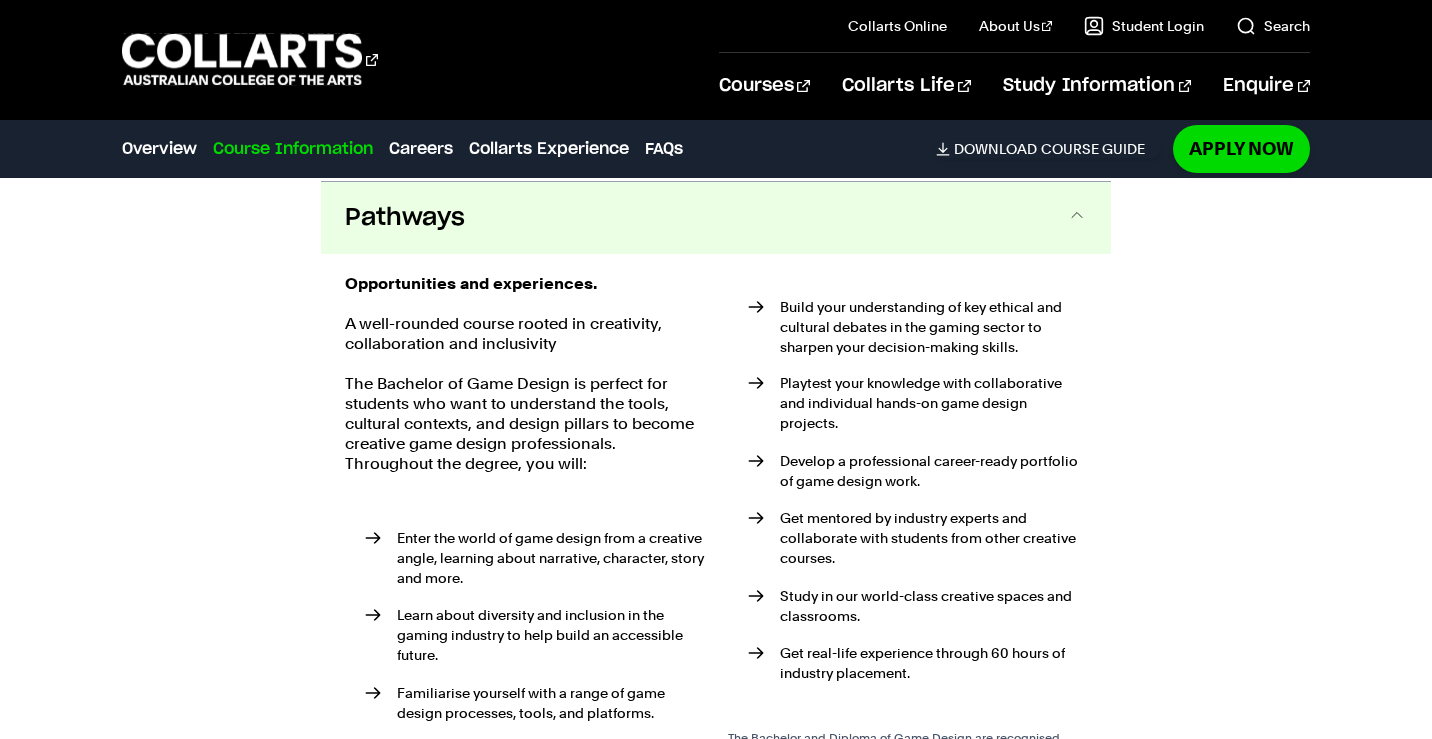 scroll, scrollTop: 2978, scrollLeft: 0, axis: vertical 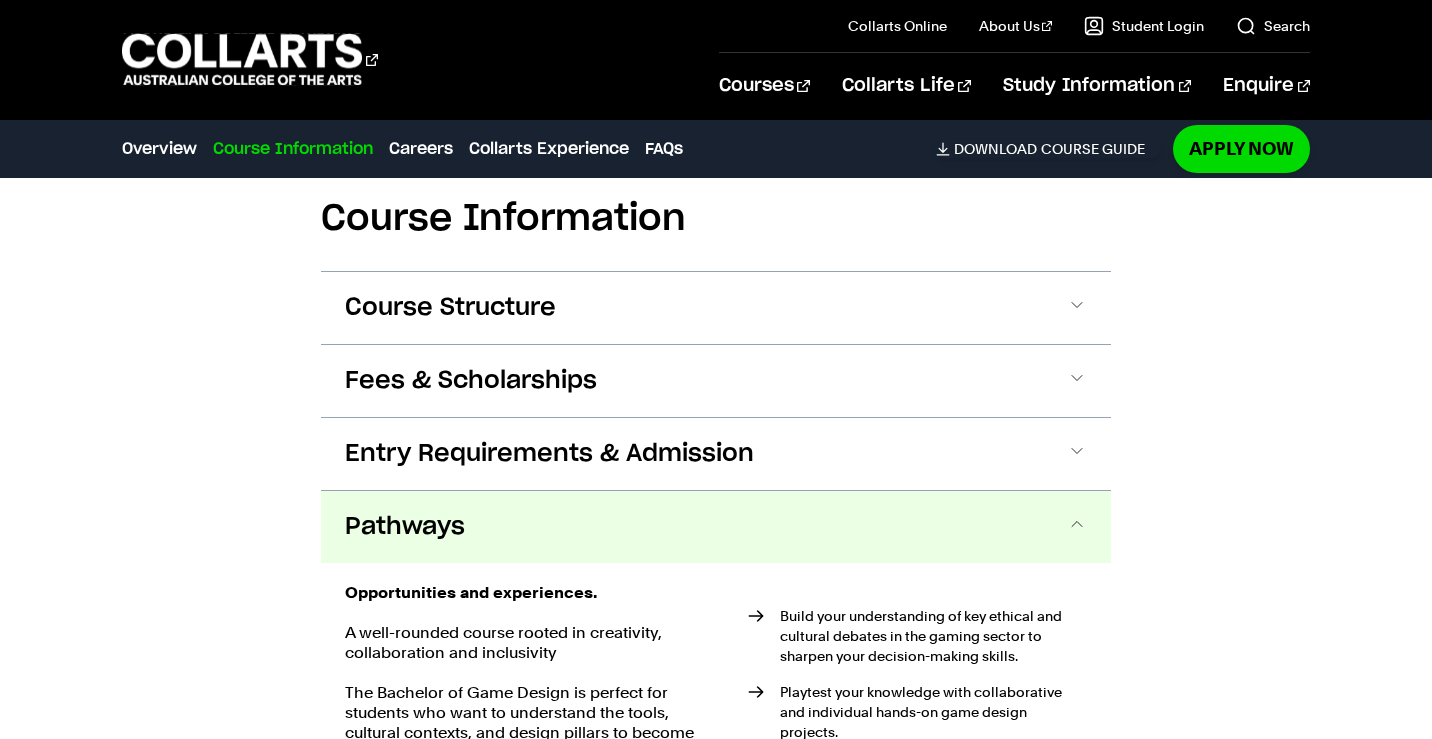 click on "Course Structure" at bounding box center [450, 308] 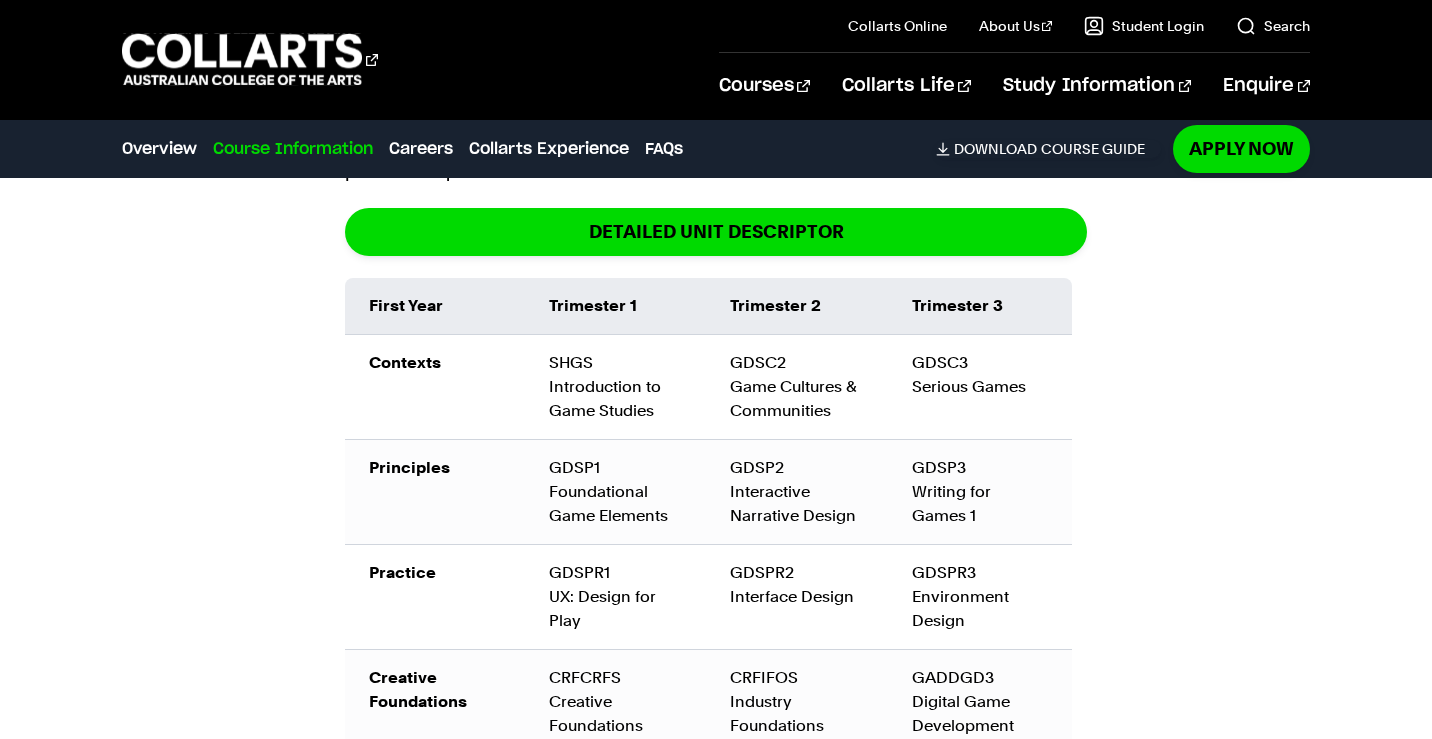 scroll, scrollTop: 2959, scrollLeft: 0, axis: vertical 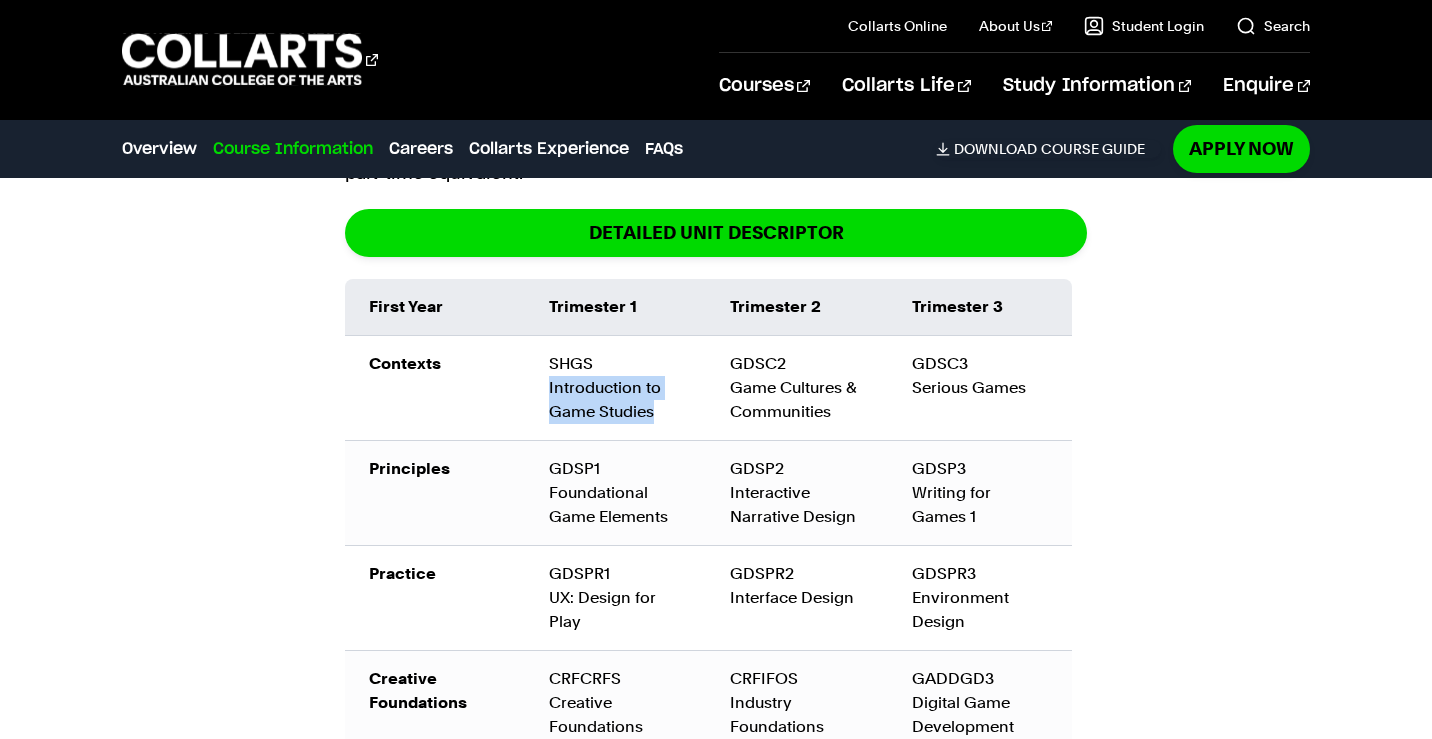 drag, startPoint x: 544, startPoint y: 377, endPoint x: 672, endPoint y: 417, distance: 134.10443 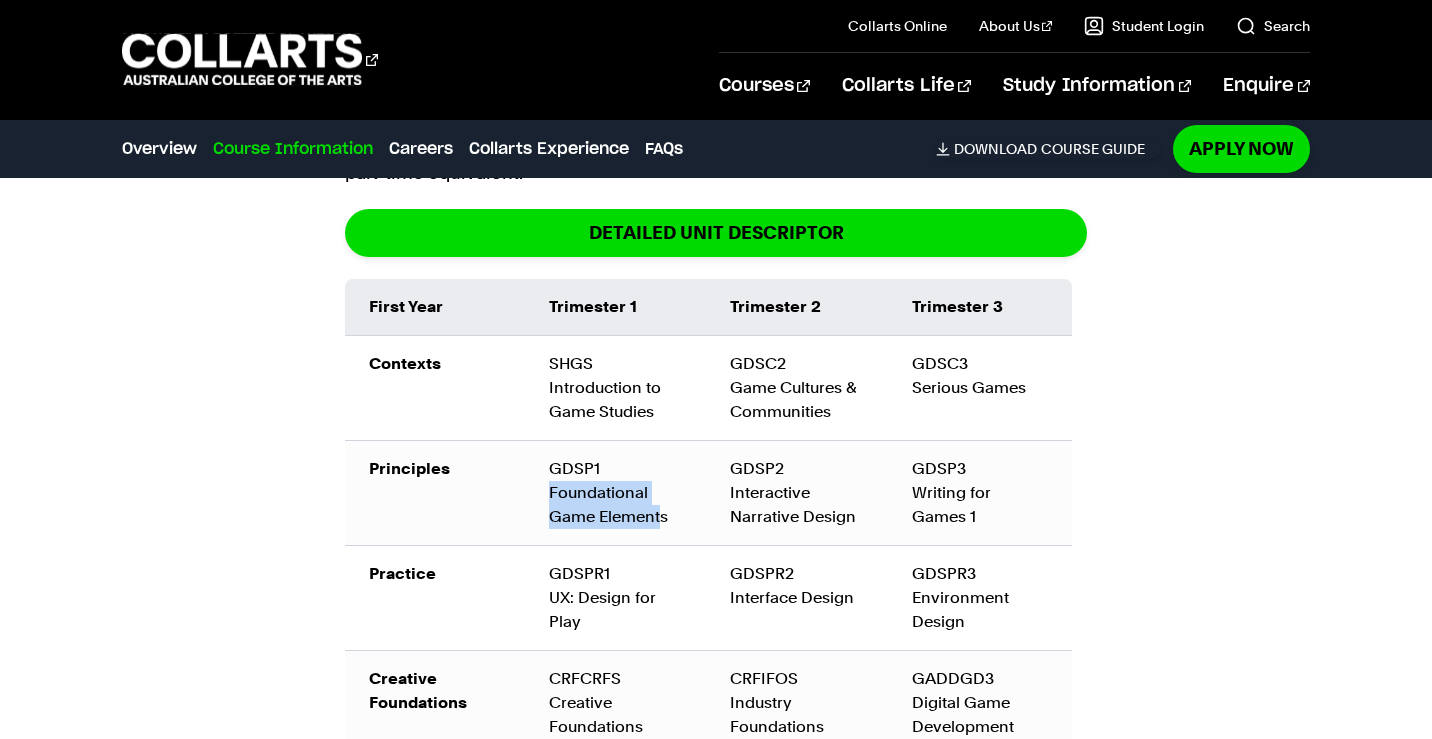 drag, startPoint x: 552, startPoint y: 489, endPoint x: 661, endPoint y: 520, distance: 113.32255 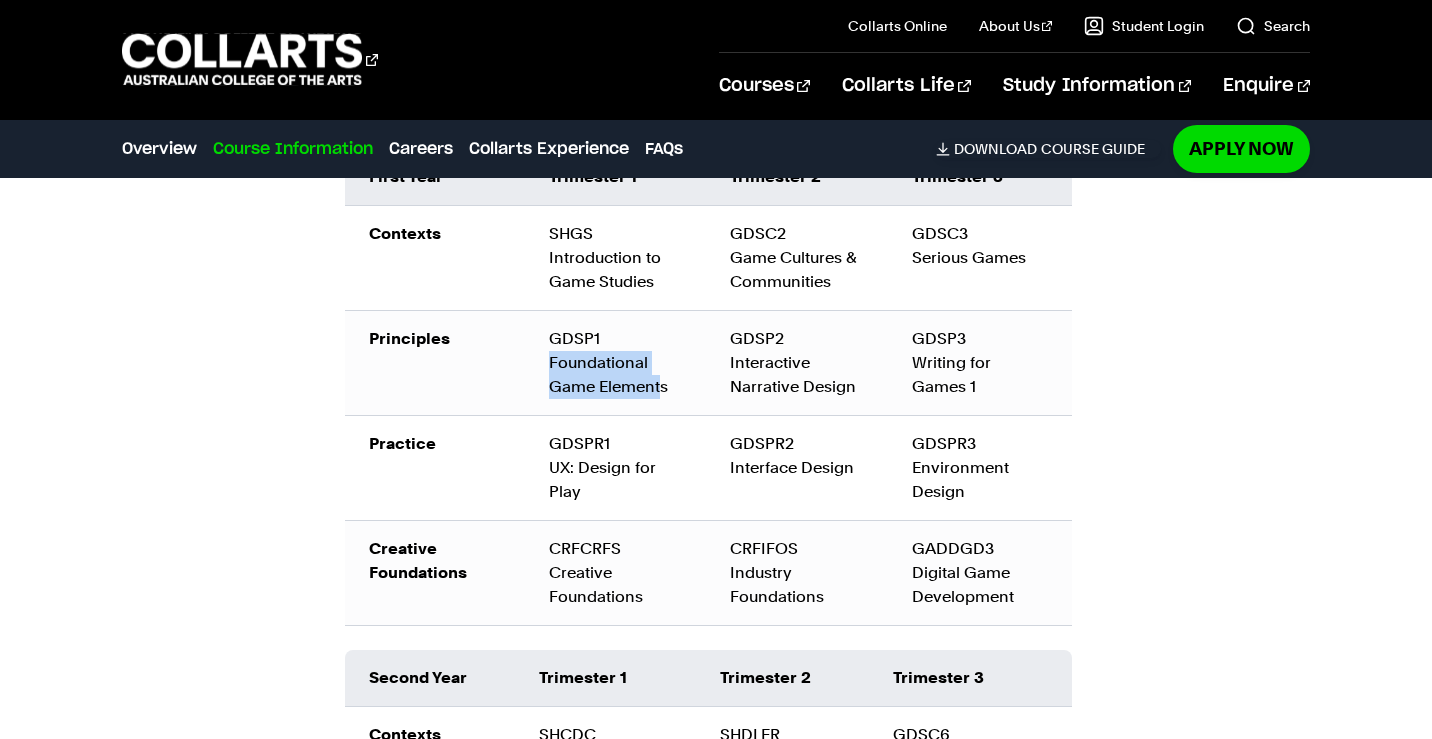 scroll, scrollTop: 3093, scrollLeft: 0, axis: vertical 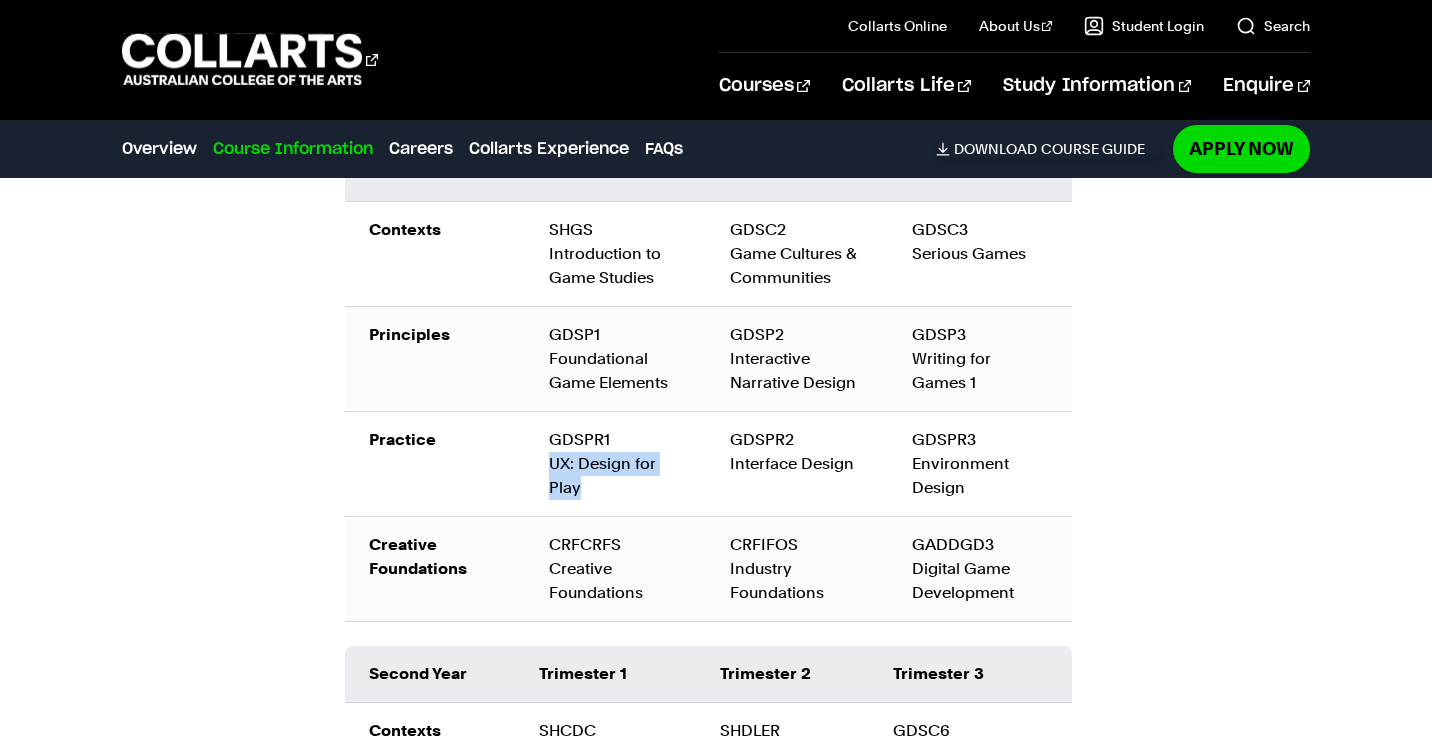 drag, startPoint x: 552, startPoint y: 459, endPoint x: 614, endPoint y: 505, distance: 77.201035 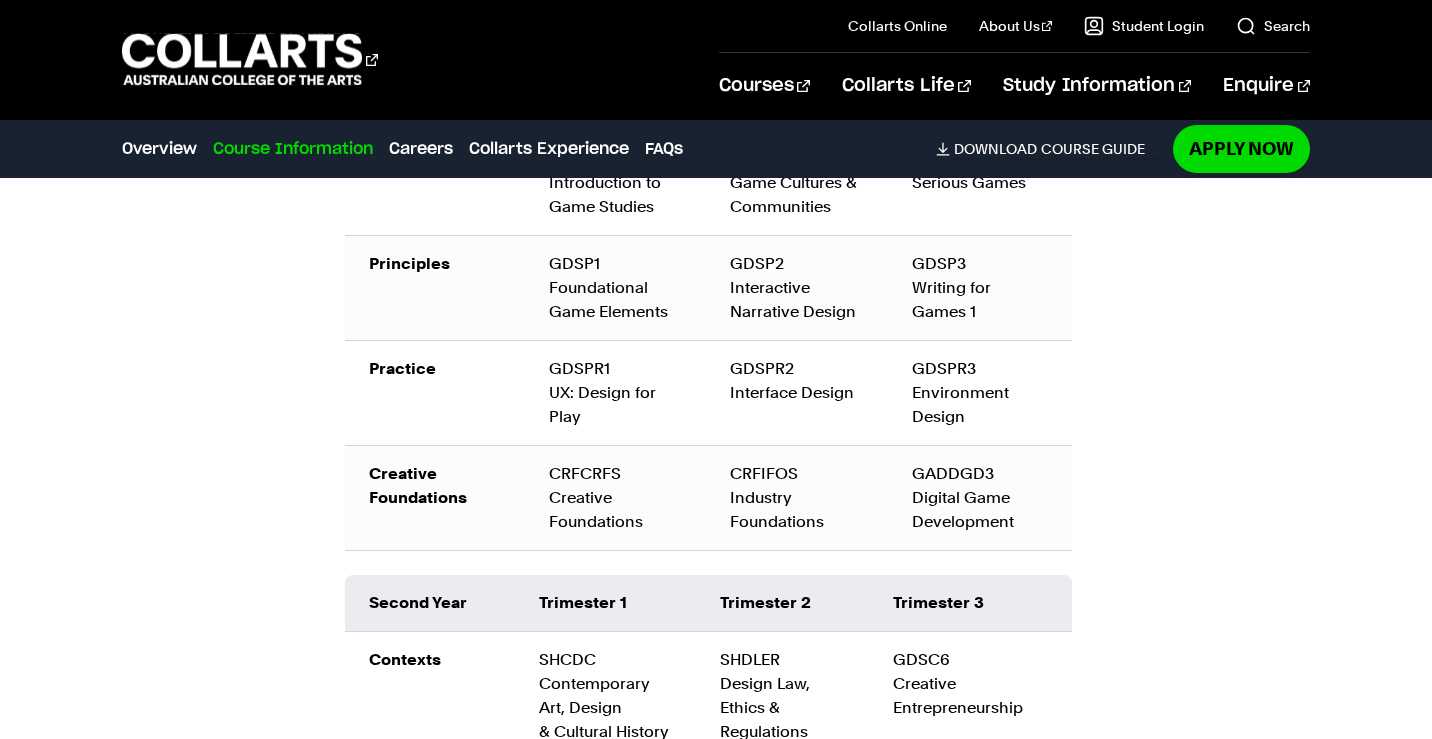 scroll, scrollTop: 3162, scrollLeft: 0, axis: vertical 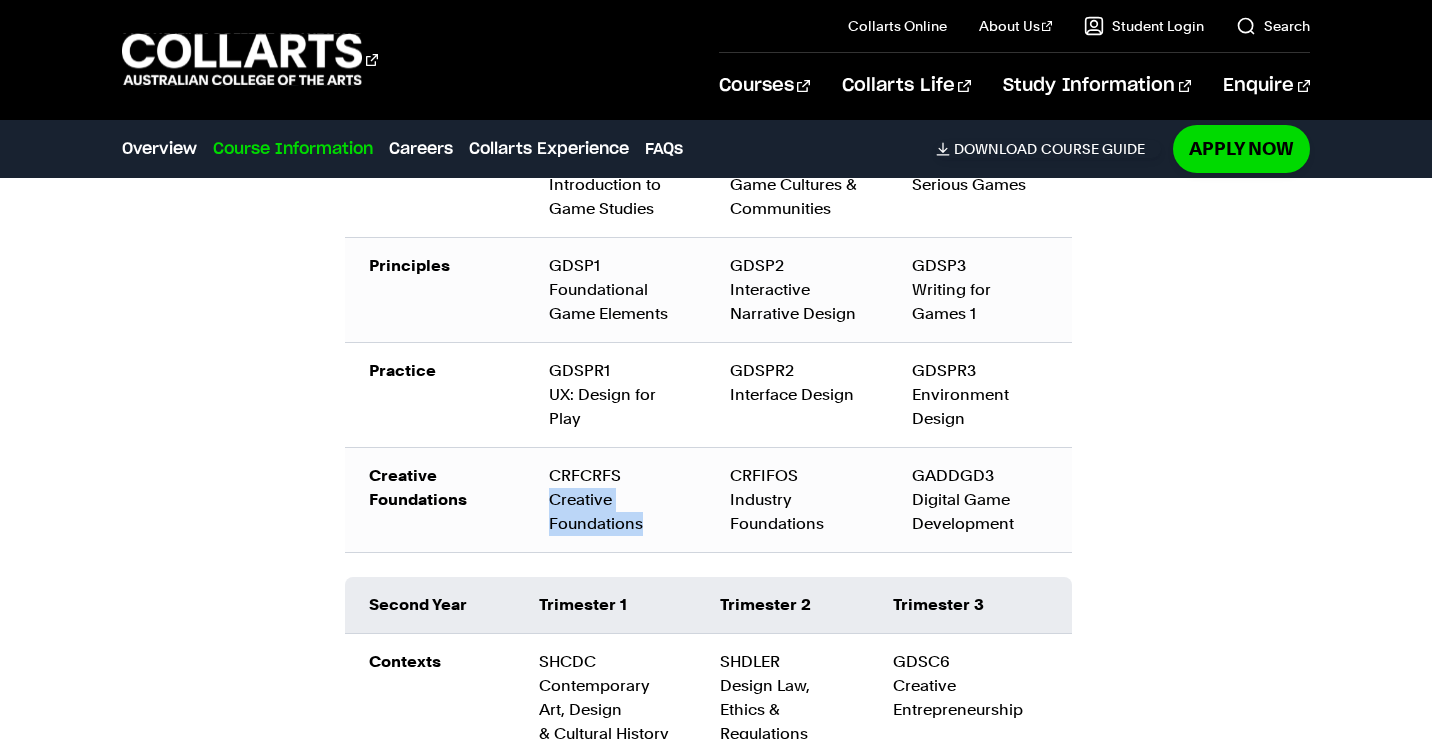 drag, startPoint x: 546, startPoint y: 491, endPoint x: 655, endPoint y: 543, distance: 120.76837 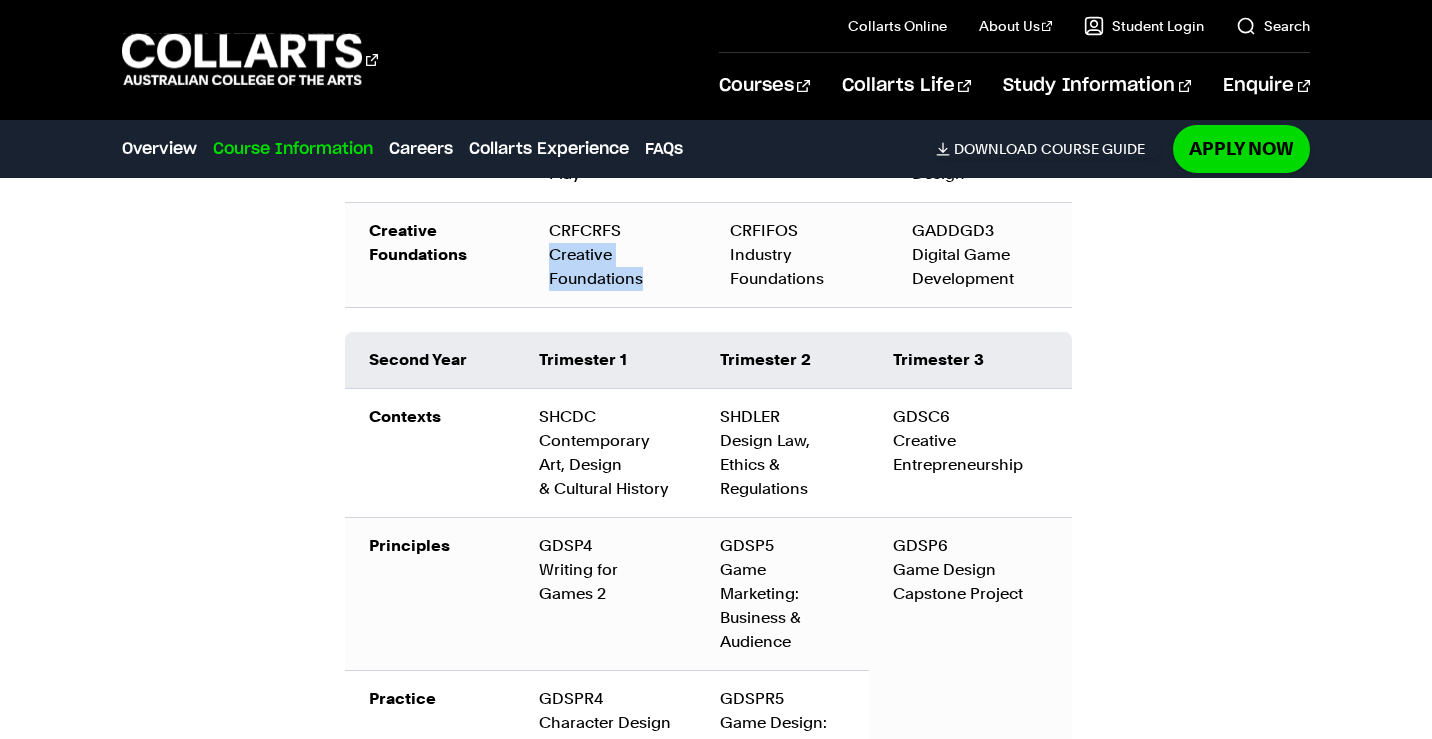 scroll, scrollTop: 3419, scrollLeft: 0, axis: vertical 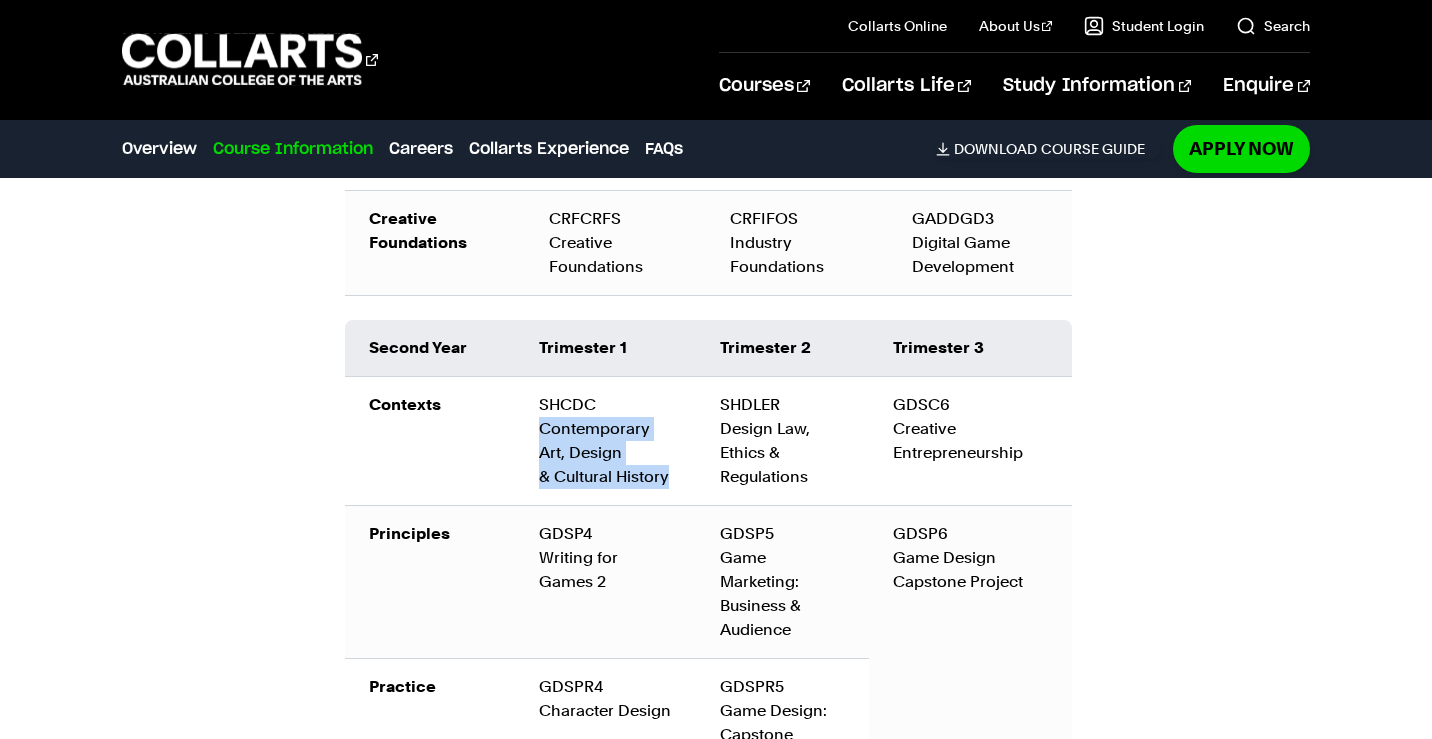 drag, startPoint x: 534, startPoint y: 432, endPoint x: 661, endPoint y: 491, distance: 140.0357 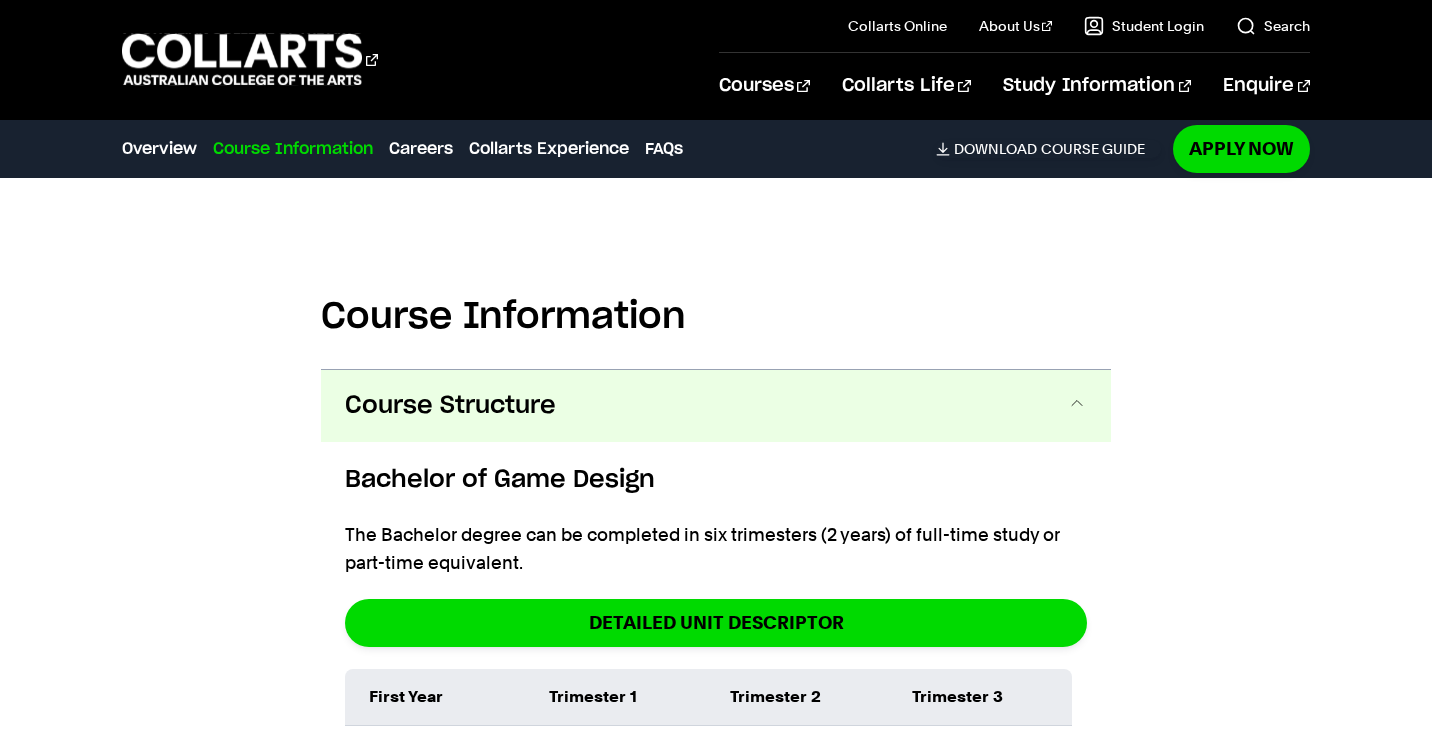 scroll, scrollTop: 2572, scrollLeft: 0, axis: vertical 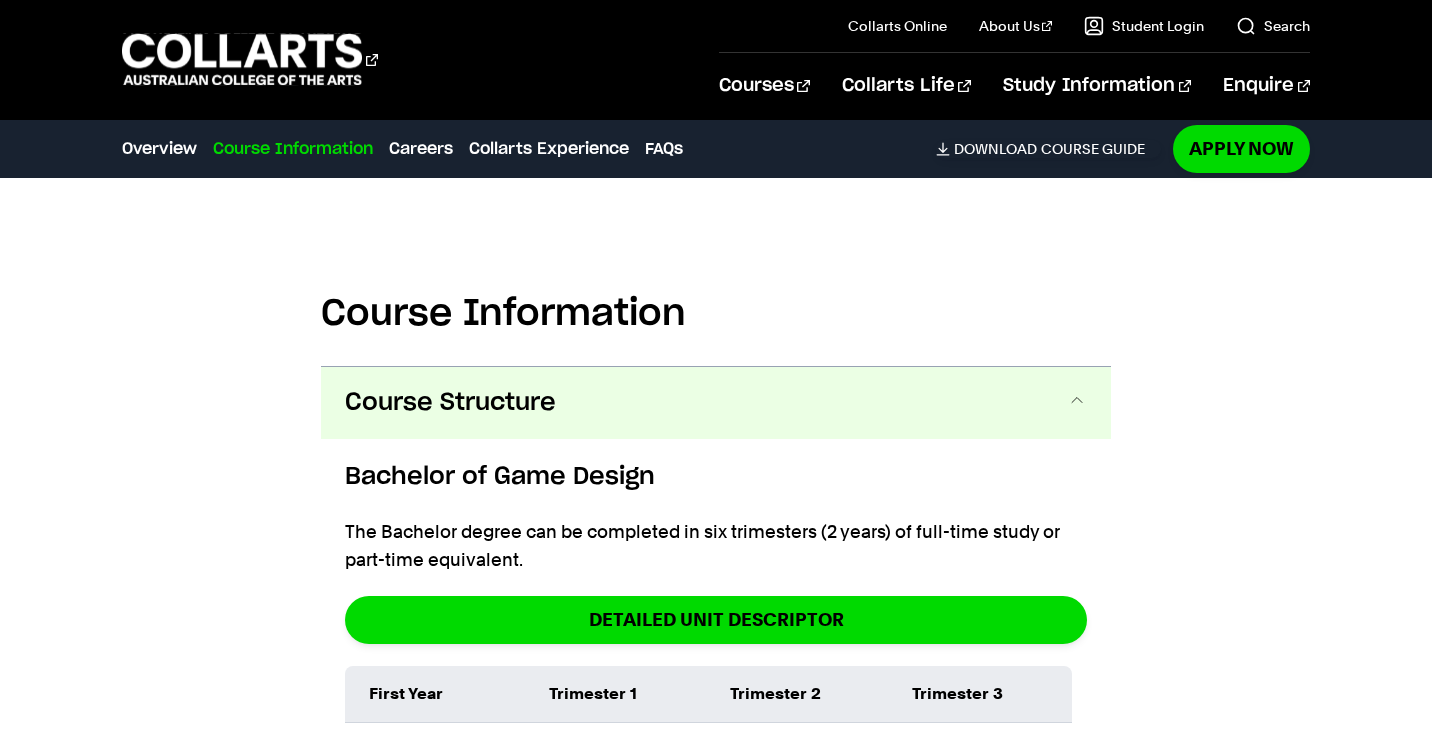 click on "Bachelor of Game Design" at bounding box center (716, 477) 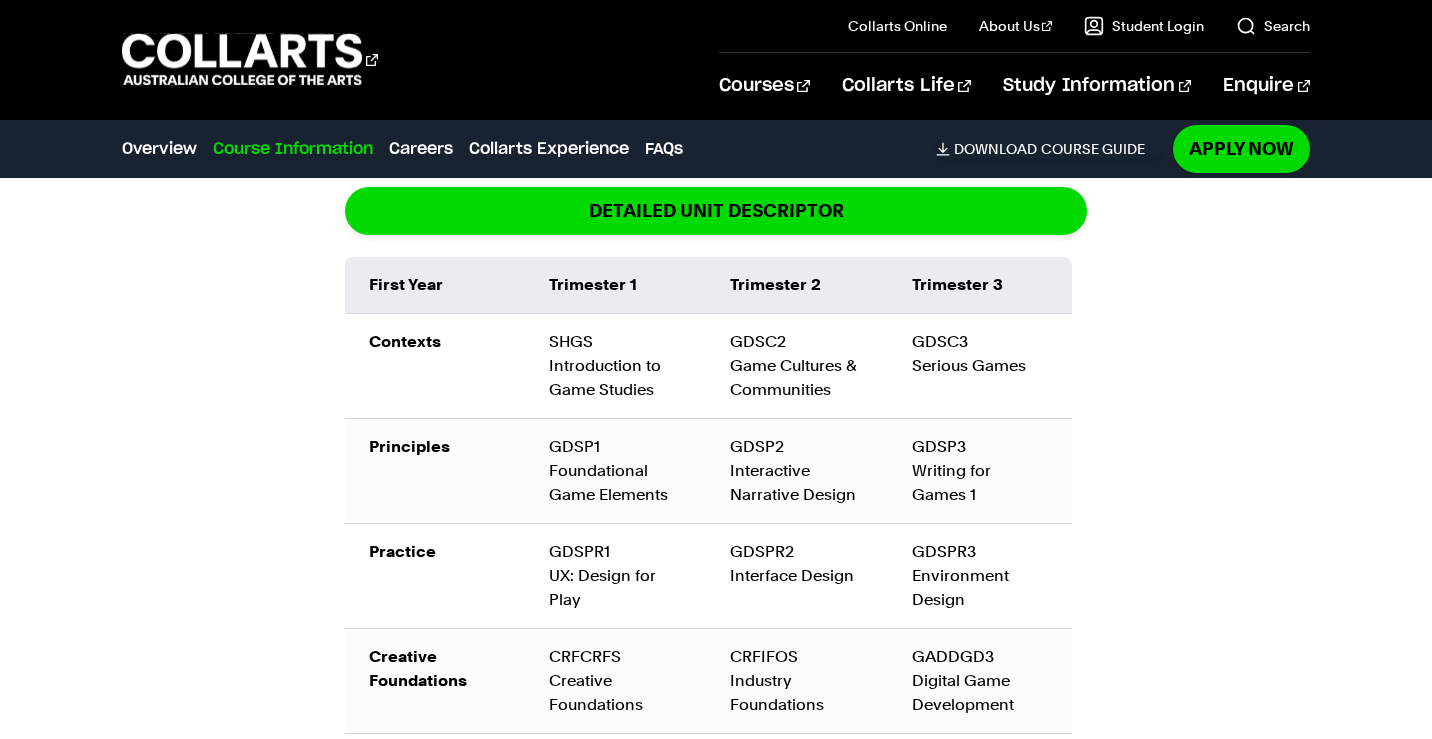 scroll, scrollTop: 2982, scrollLeft: 0, axis: vertical 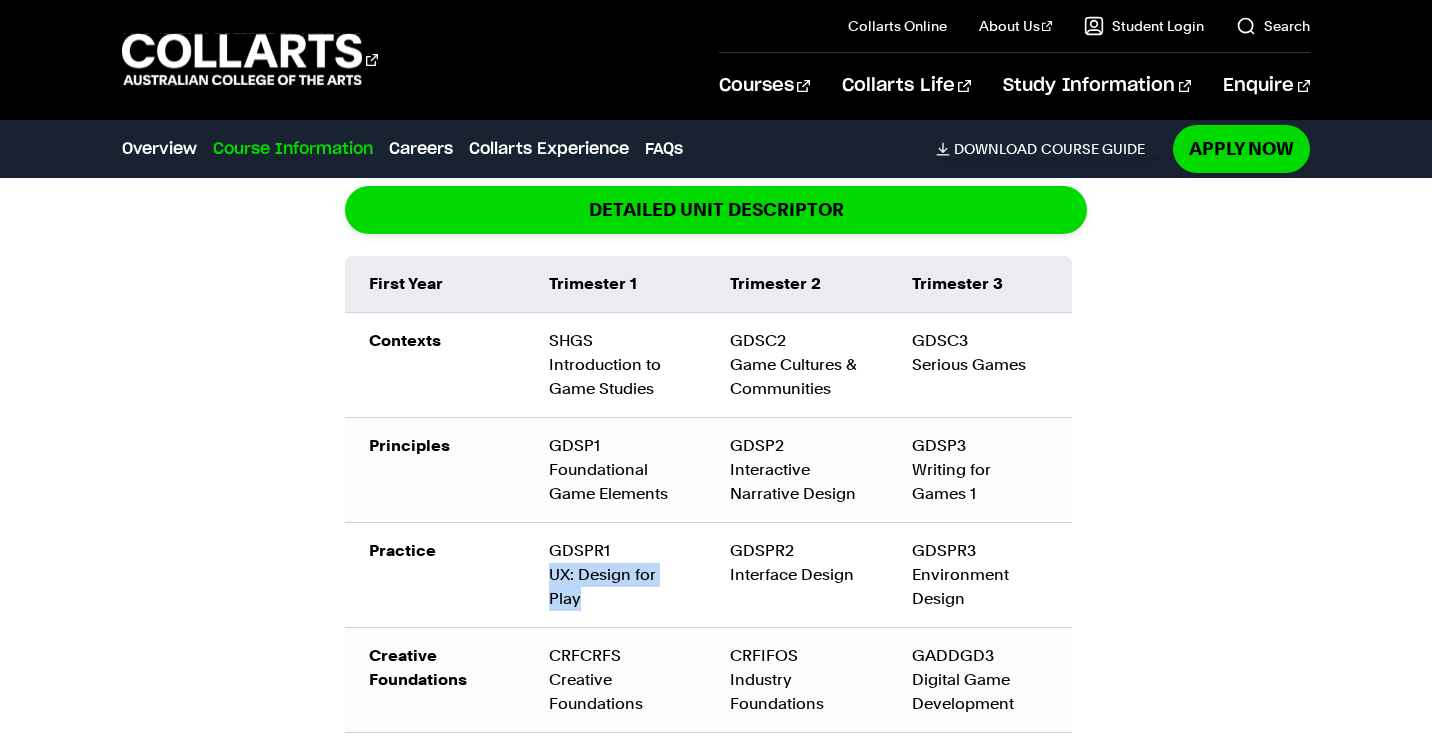 drag, startPoint x: 545, startPoint y: 579, endPoint x: 619, endPoint y: 617, distance: 83.18654 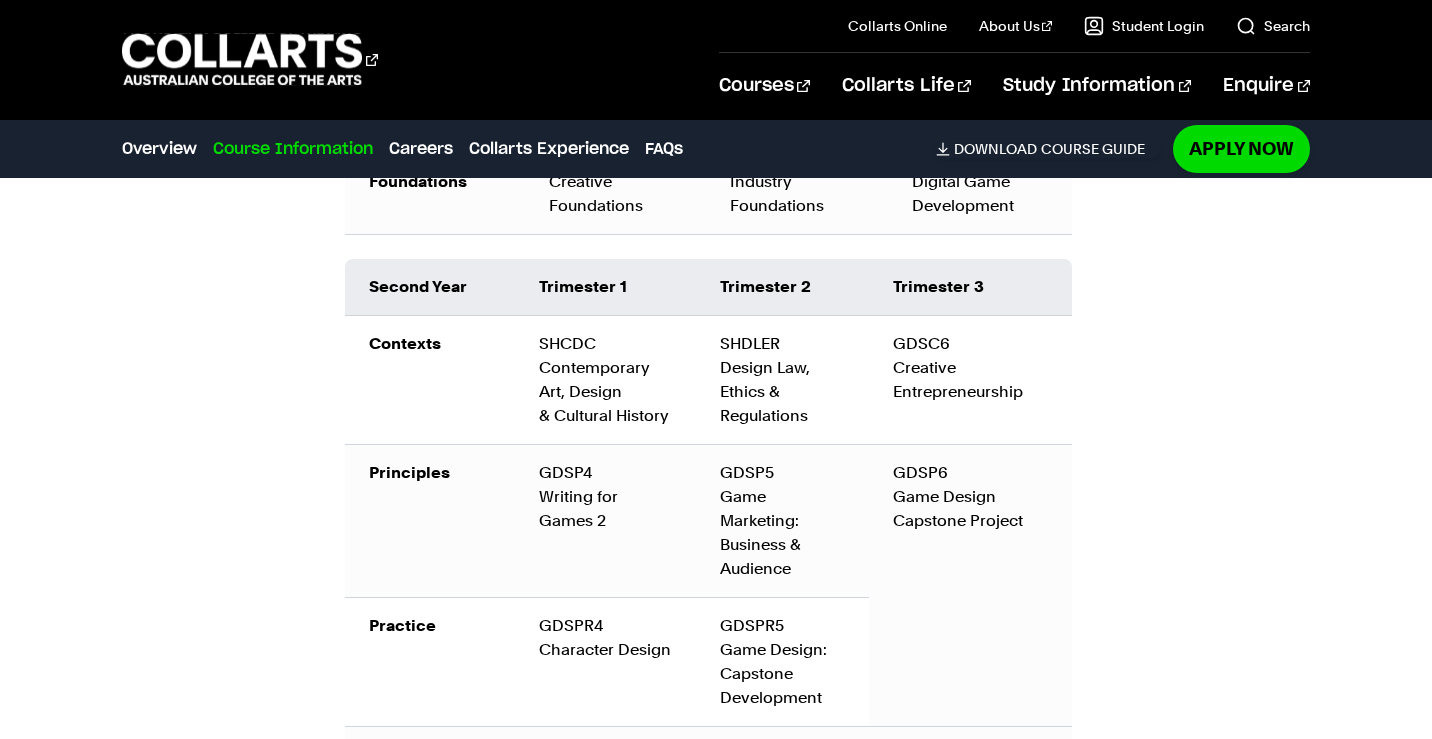scroll, scrollTop: 3484, scrollLeft: 0, axis: vertical 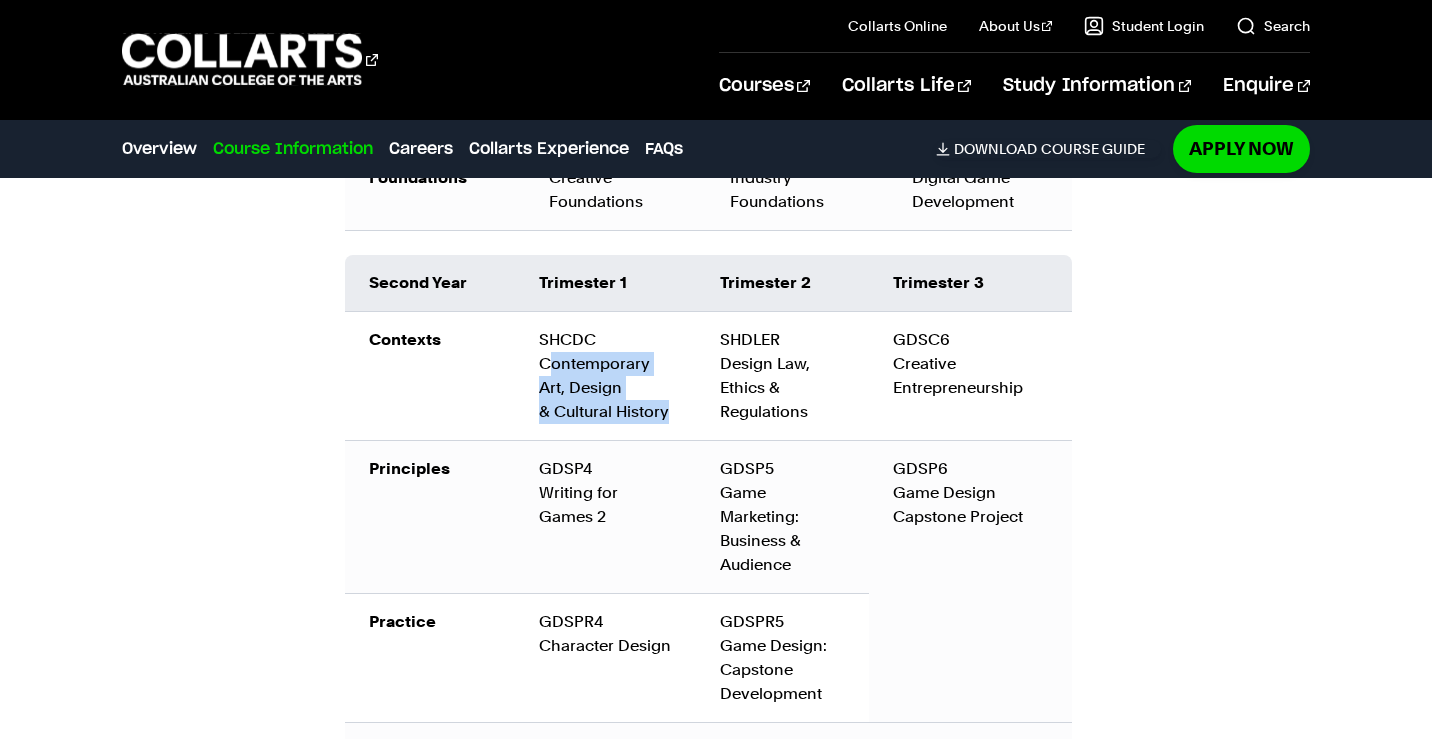 drag, startPoint x: 546, startPoint y: 364, endPoint x: 647, endPoint y: 429, distance: 120.108284 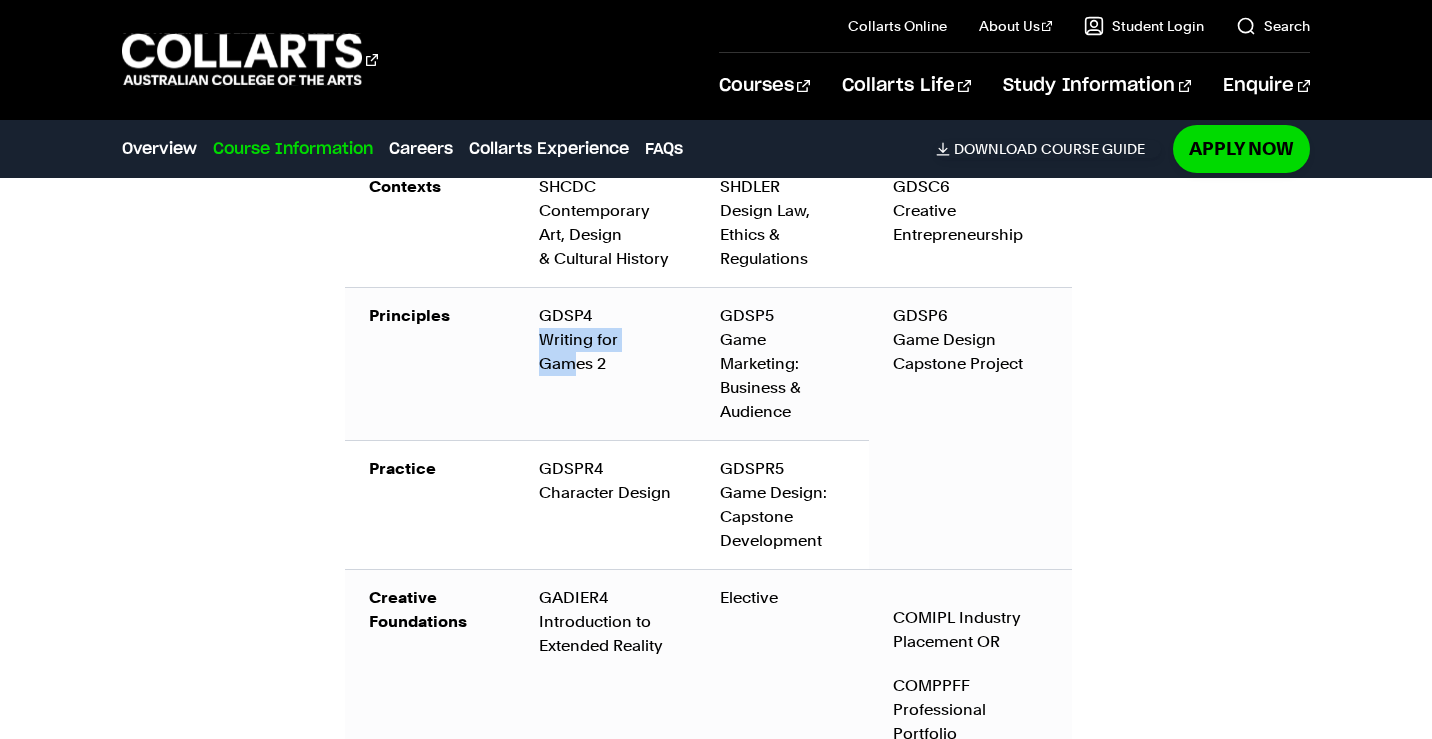 drag, startPoint x: 543, startPoint y: 349, endPoint x: 571, endPoint y: 366, distance: 32.75668 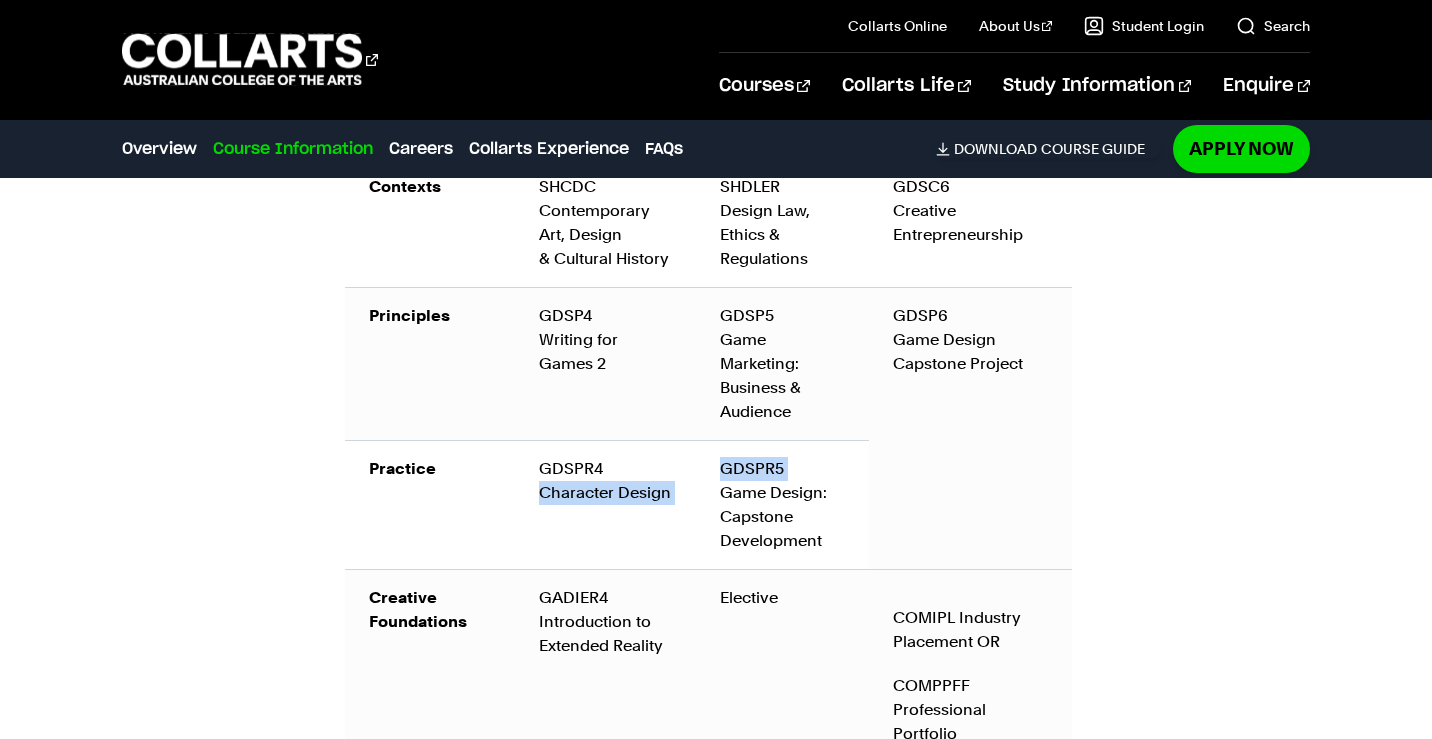 drag, startPoint x: 533, startPoint y: 494, endPoint x: 697, endPoint y: 502, distance: 164.195 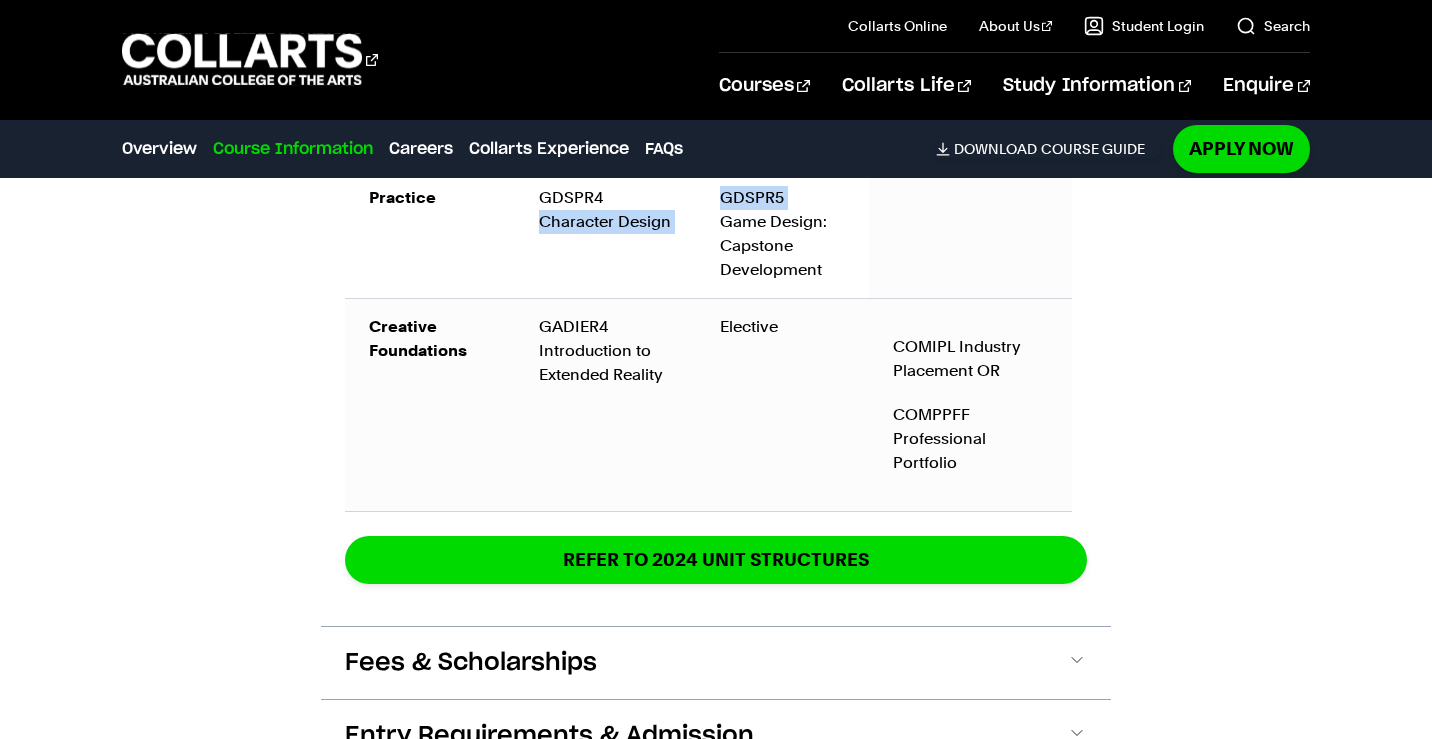 scroll, scrollTop: 3909, scrollLeft: 0, axis: vertical 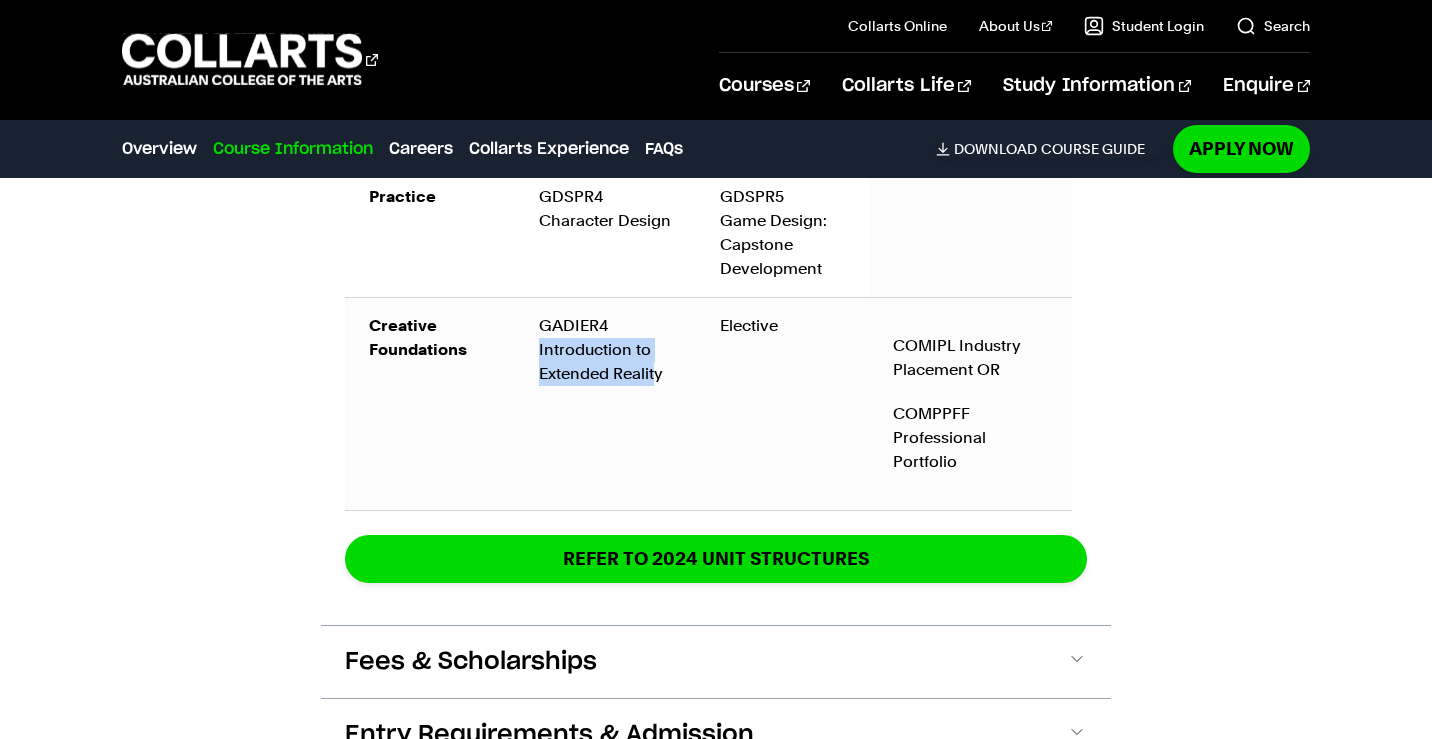 drag, startPoint x: 524, startPoint y: 338, endPoint x: 653, endPoint y: 370, distance: 132.90974 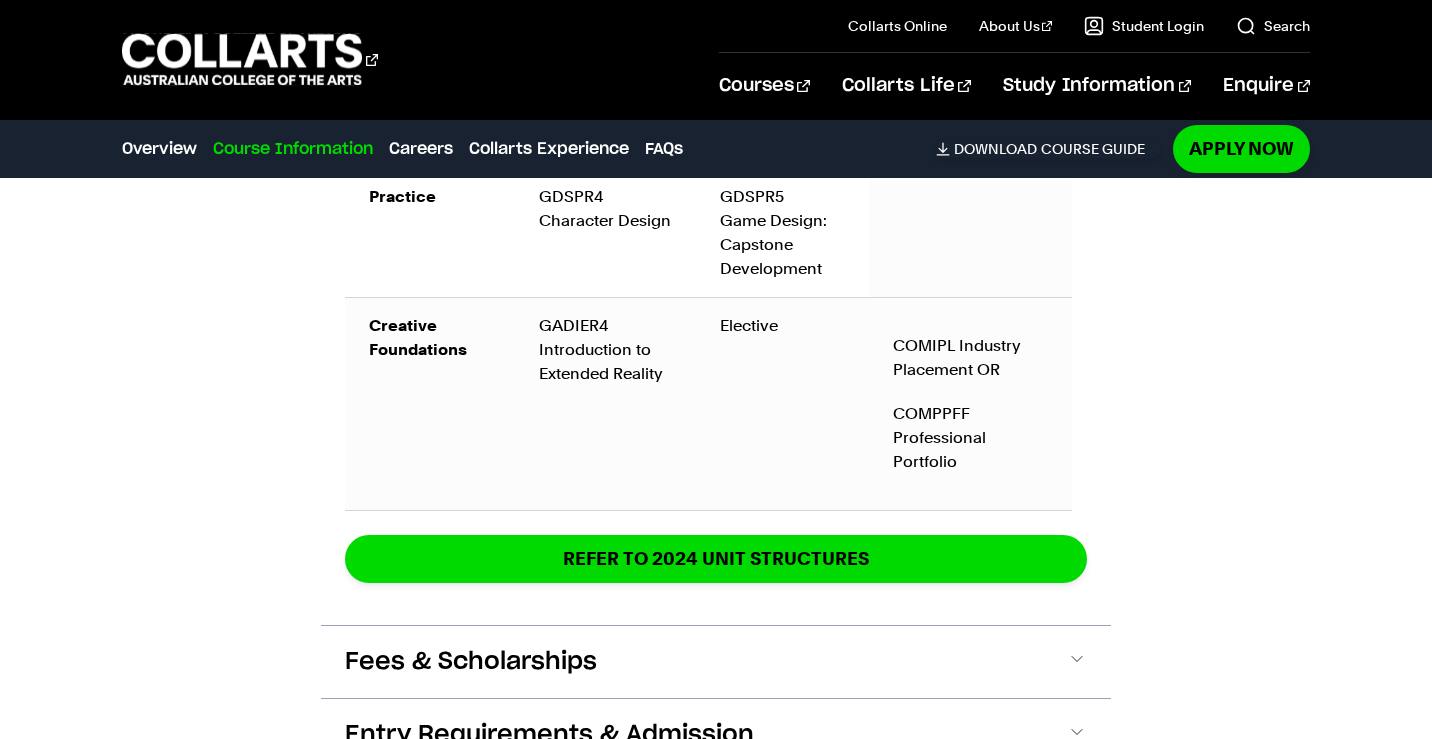 click on "Elective" at bounding box center (782, 404) 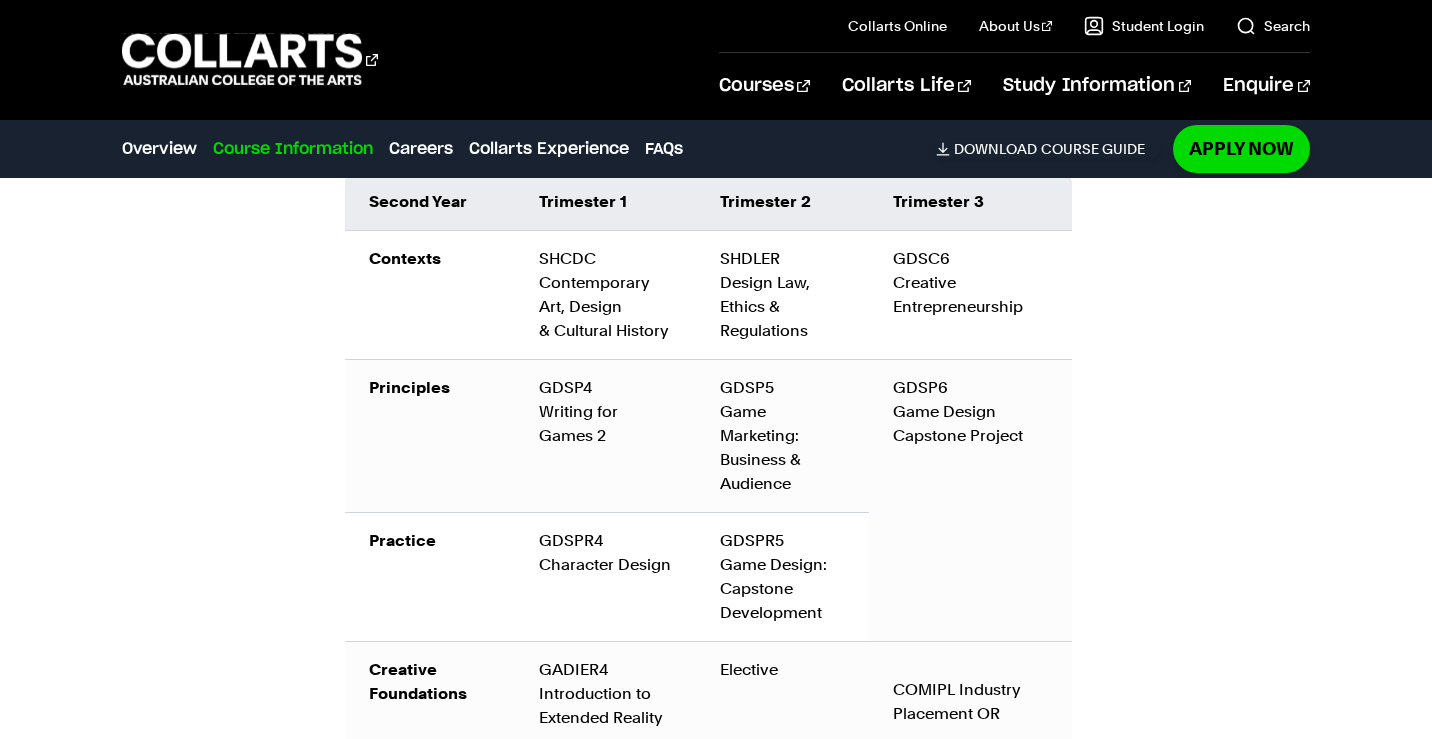 scroll, scrollTop: 3564, scrollLeft: 0, axis: vertical 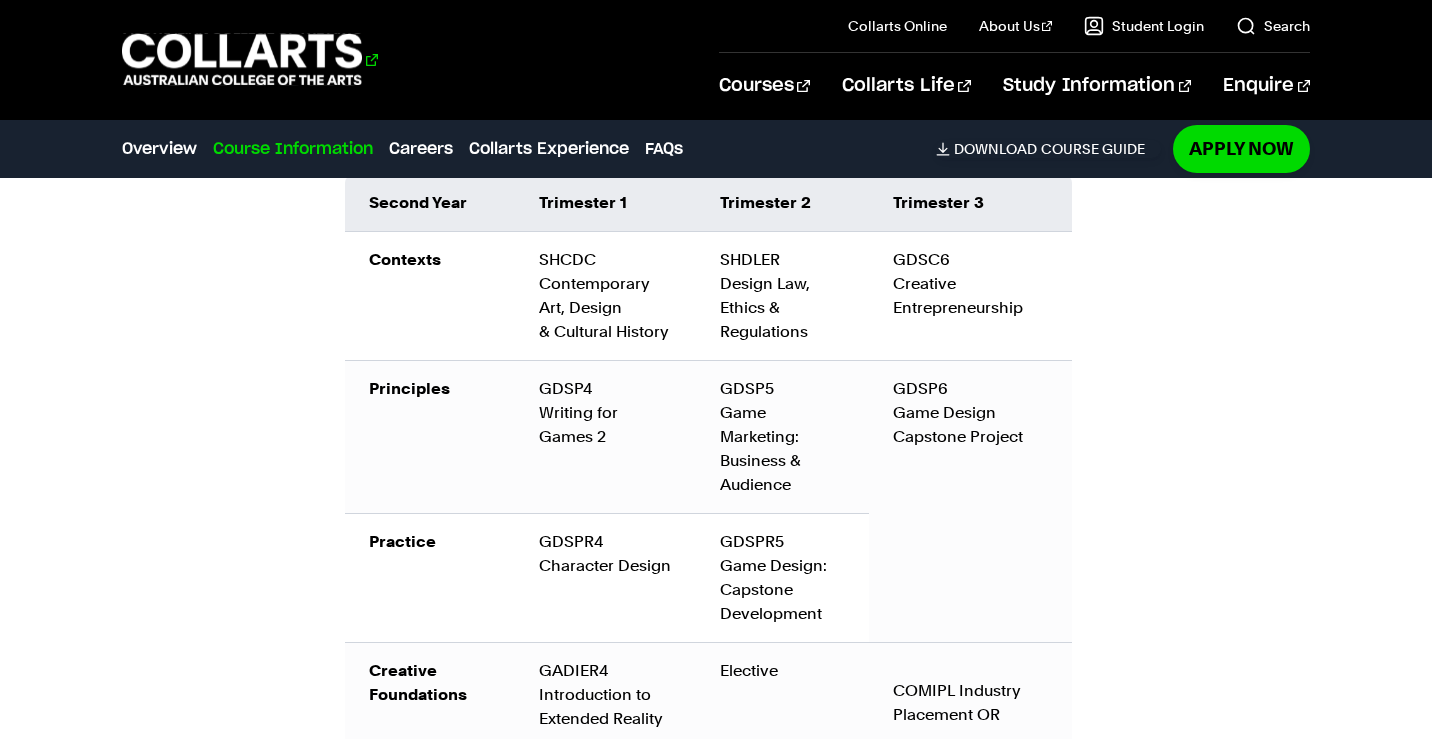 click 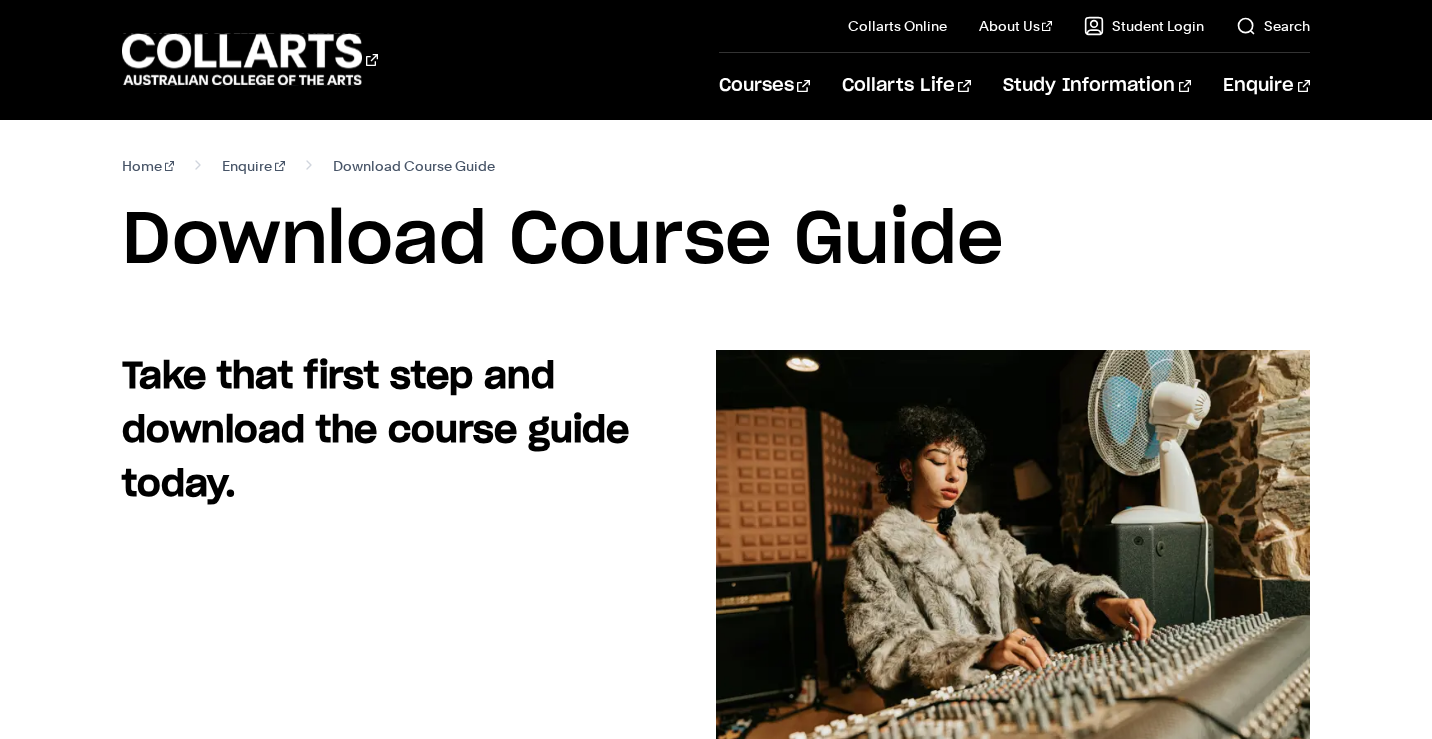 scroll, scrollTop: 0, scrollLeft: 0, axis: both 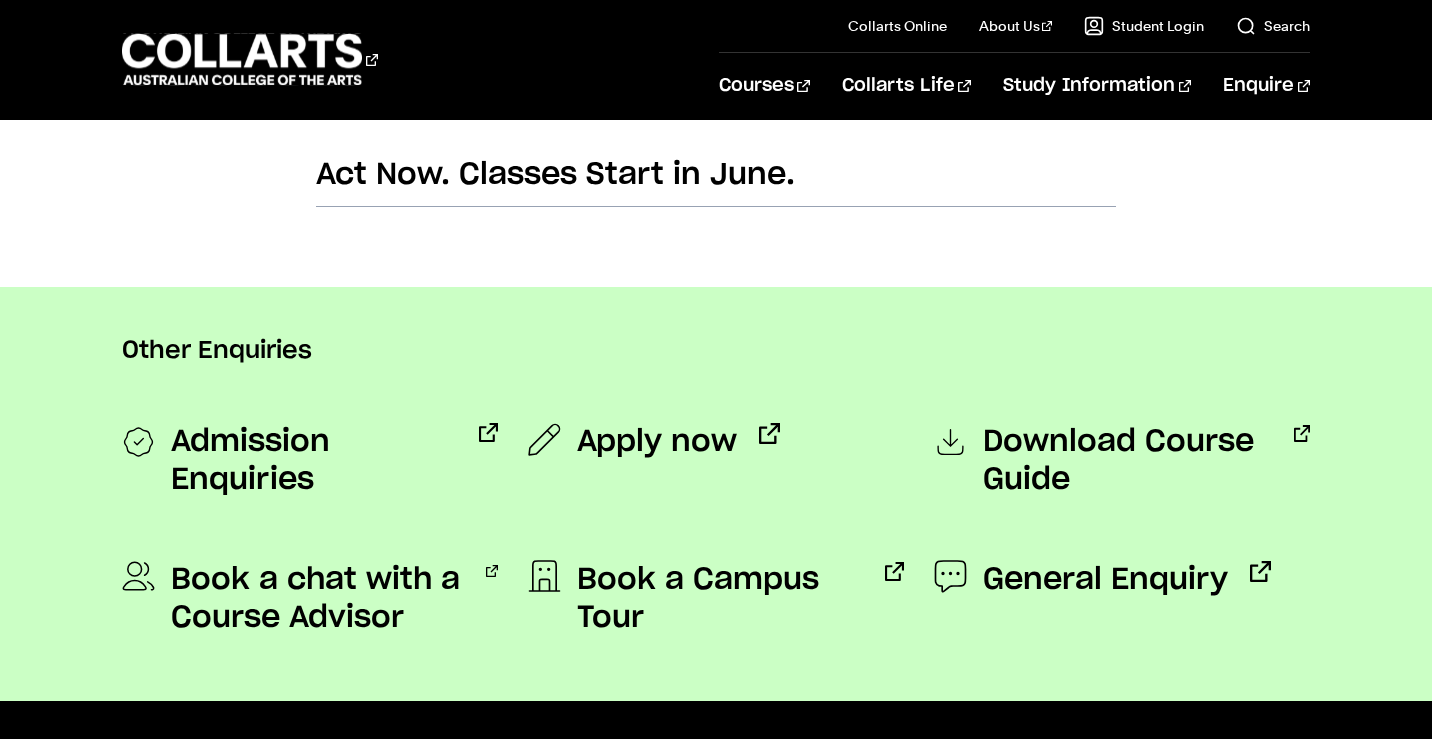 click 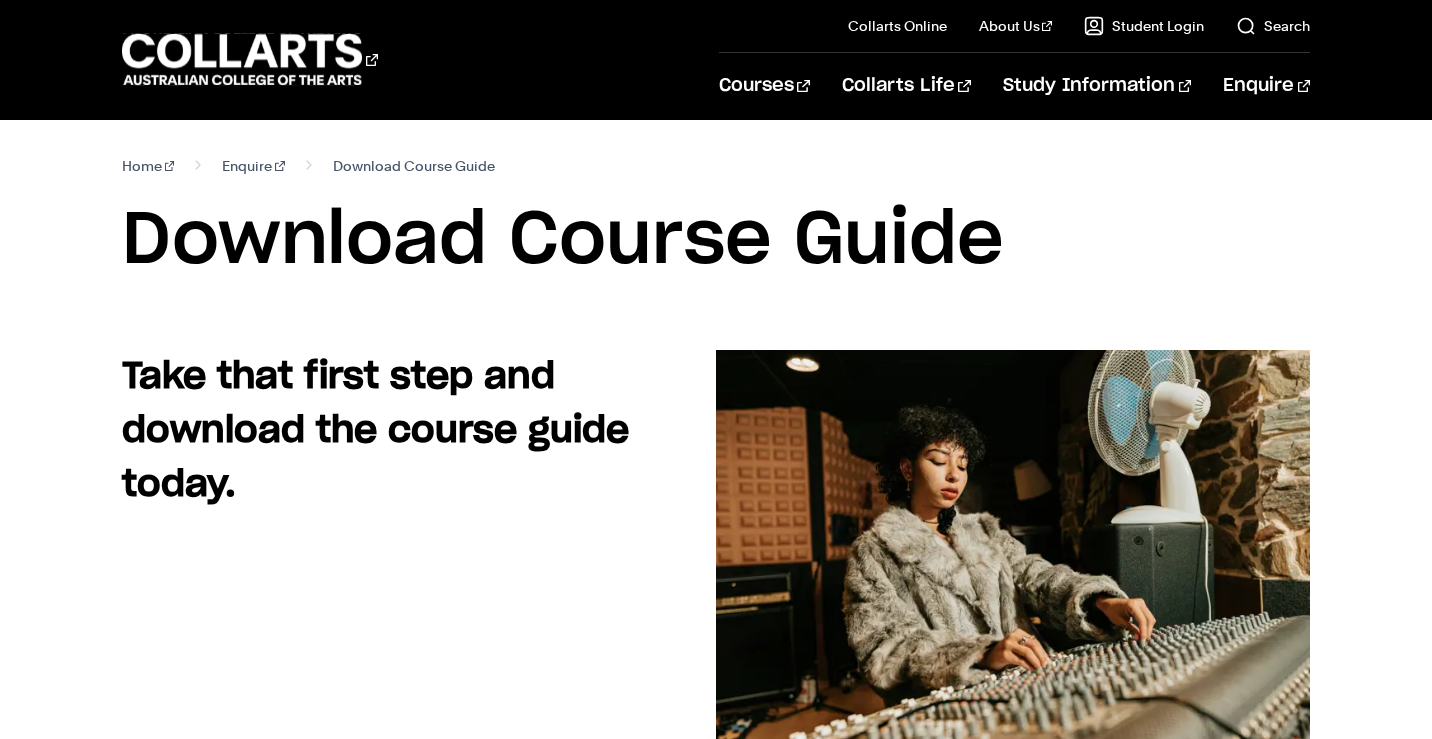scroll, scrollTop: 0, scrollLeft: 0, axis: both 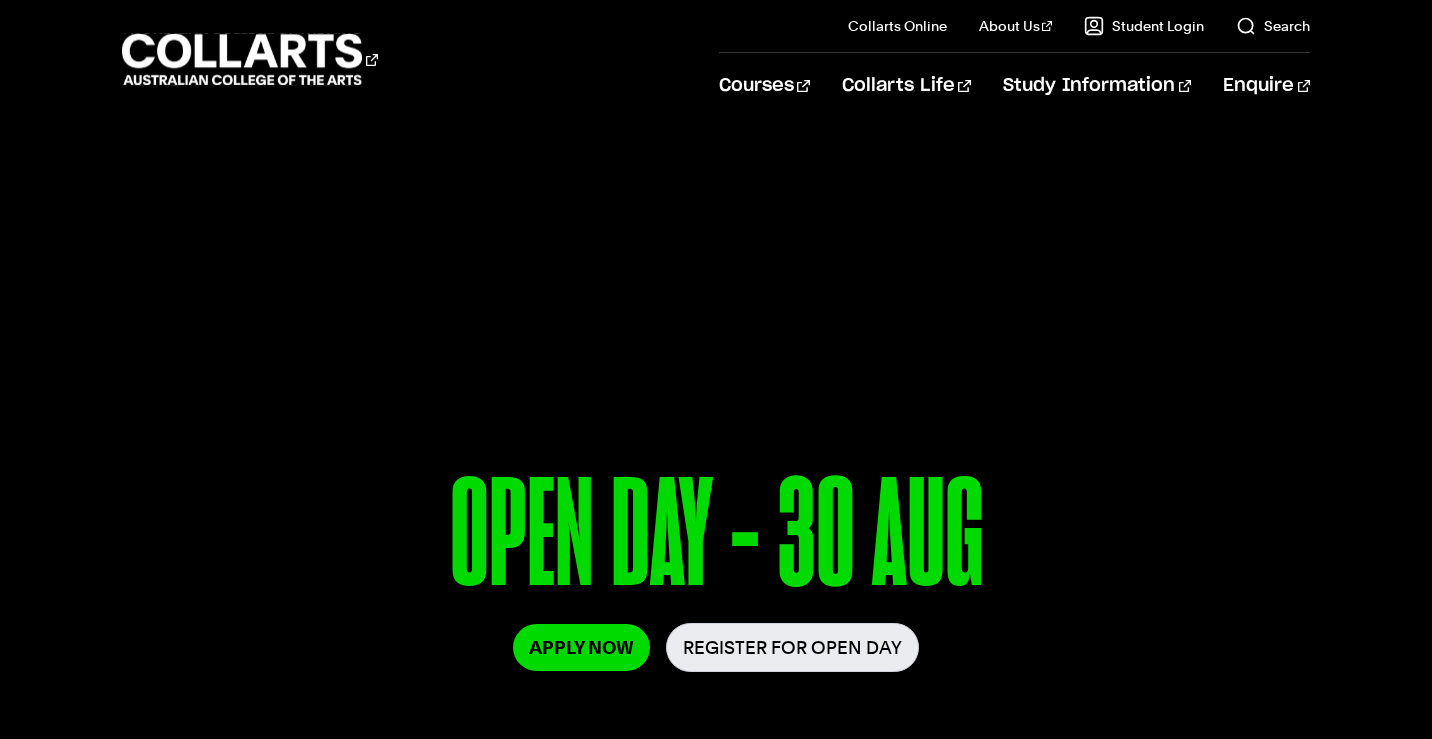 click on "OPEN DAY - 30 AUG" at bounding box center (716, 540) 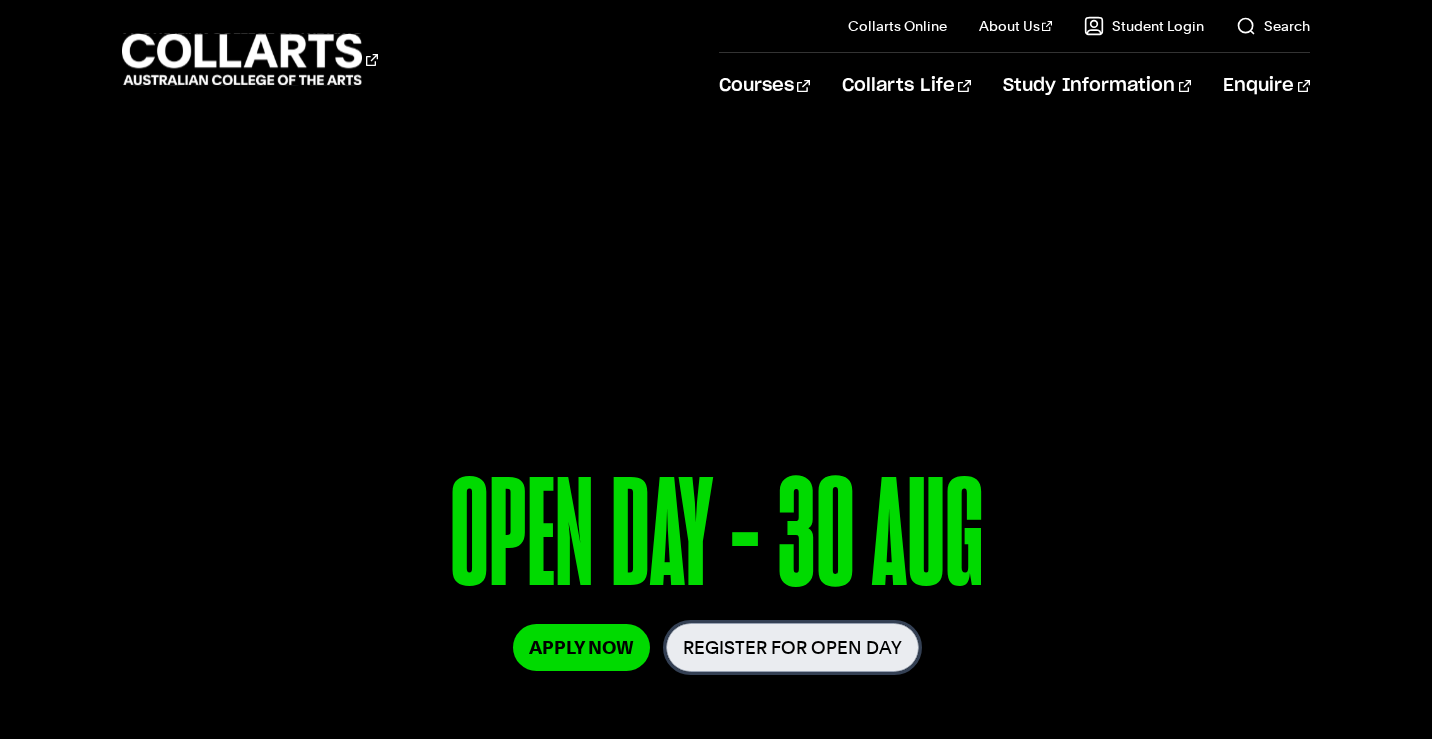 click on "Register for Open Day" at bounding box center (792, 647) 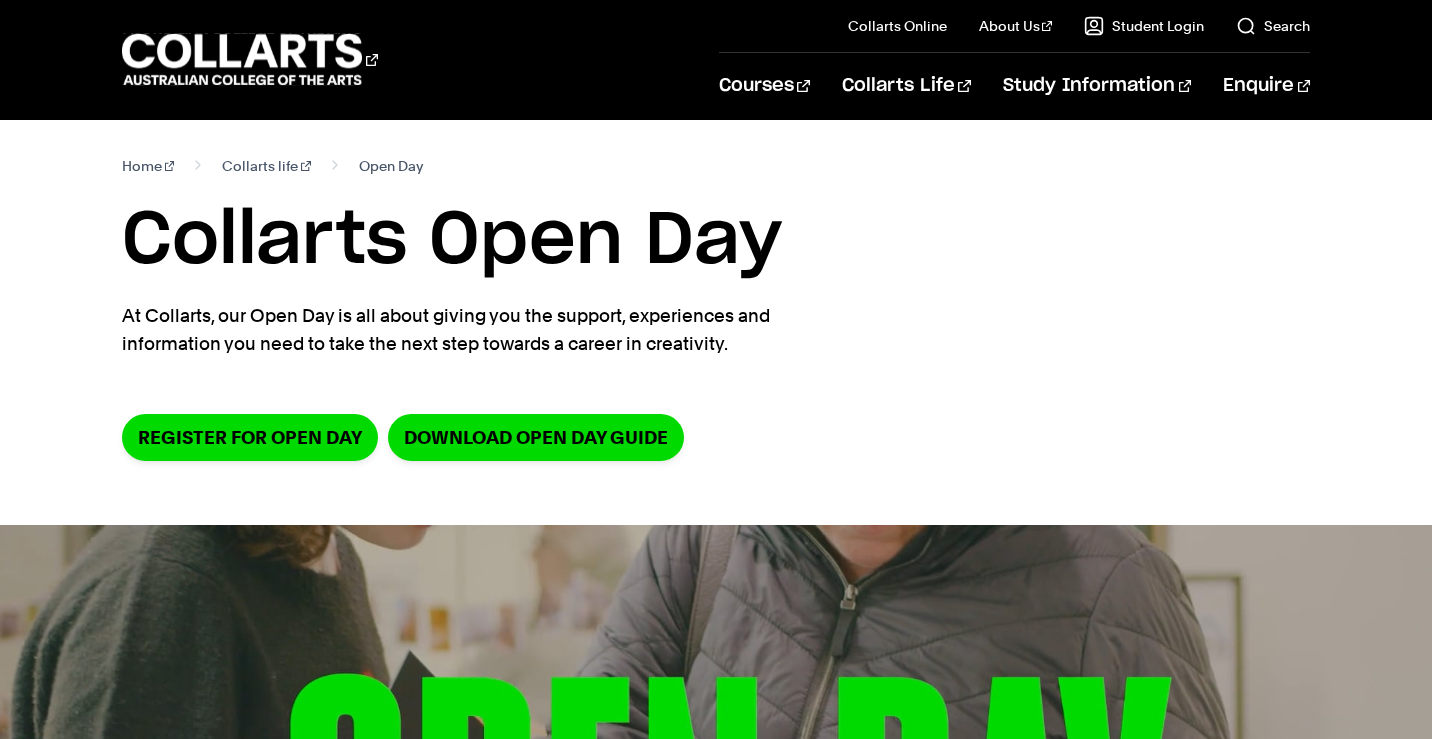 scroll, scrollTop: 384, scrollLeft: 0, axis: vertical 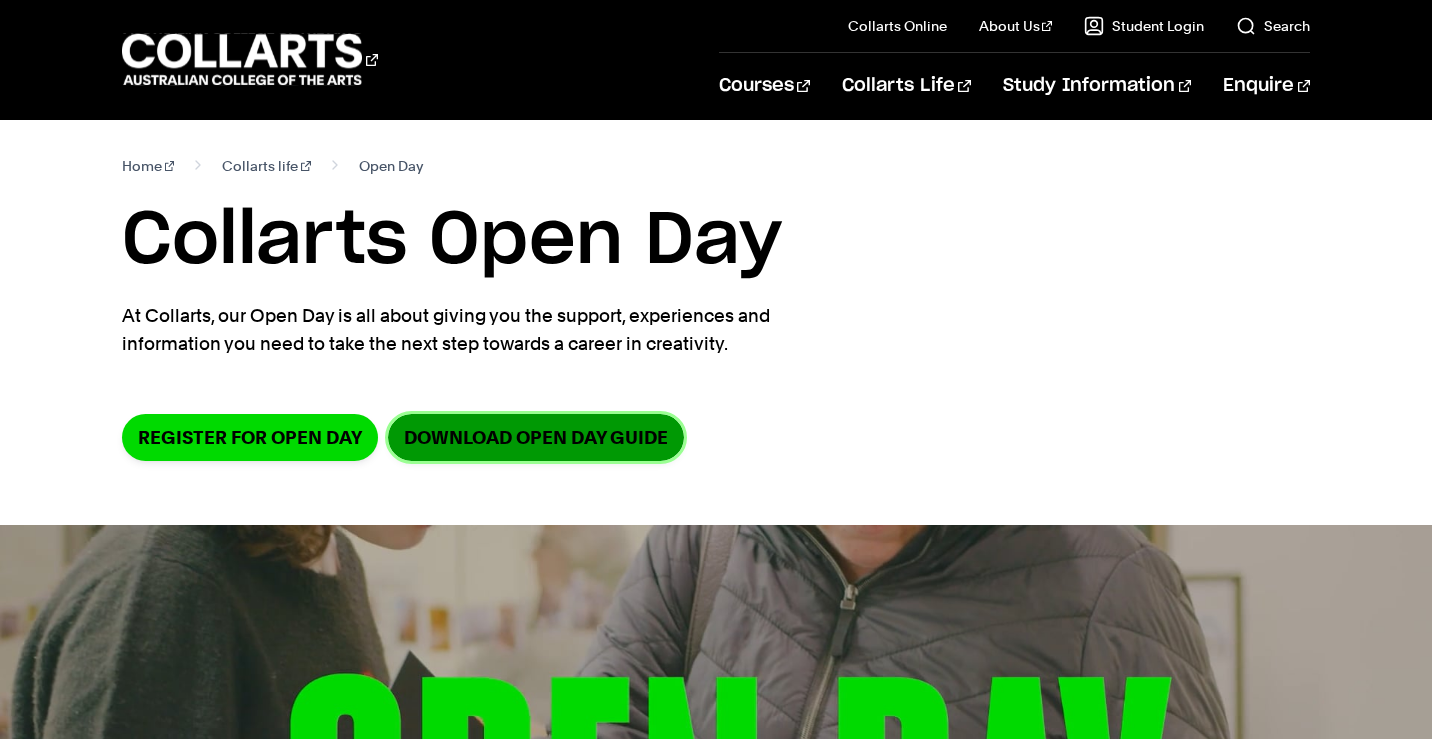 click on "DOWNLOAD OPEN DAY GUIDE" at bounding box center (536, 437) 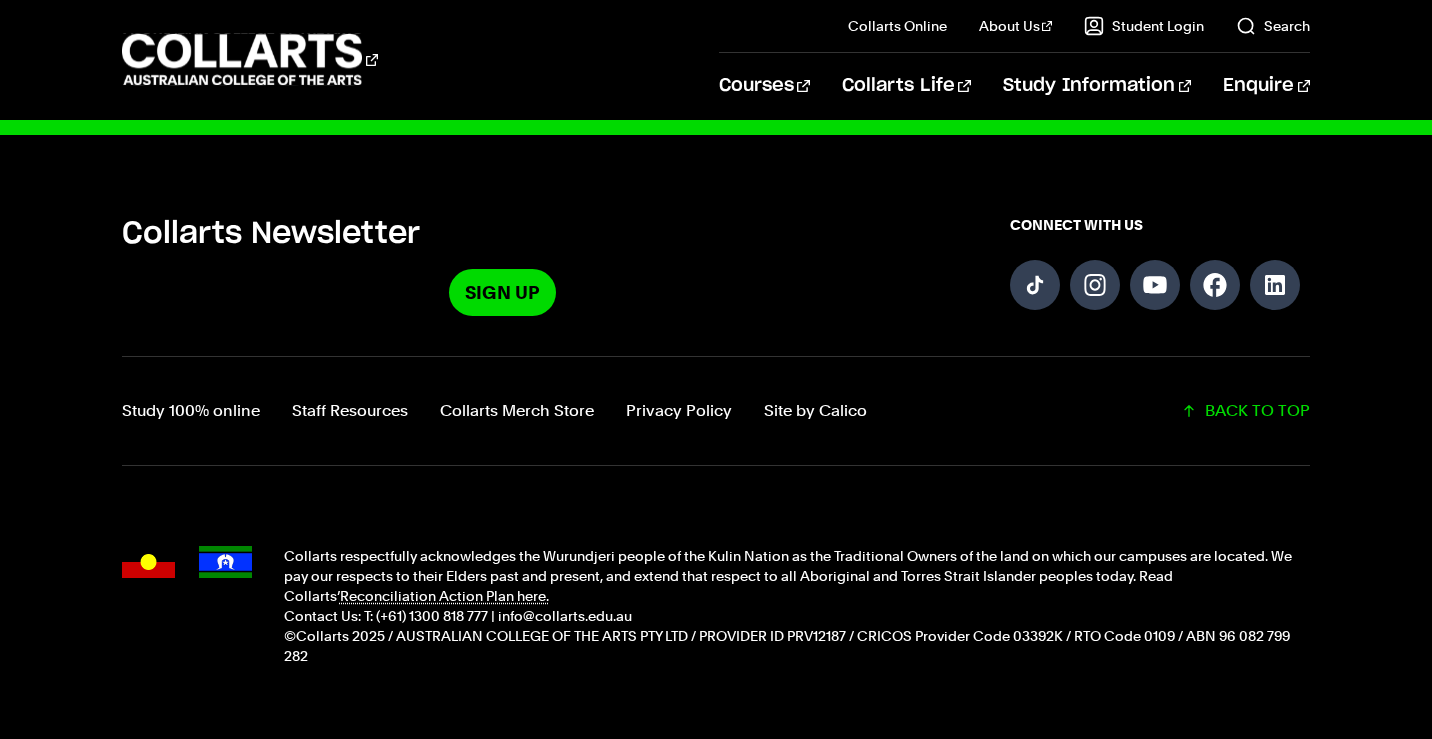 scroll, scrollTop: 2735, scrollLeft: 0, axis: vertical 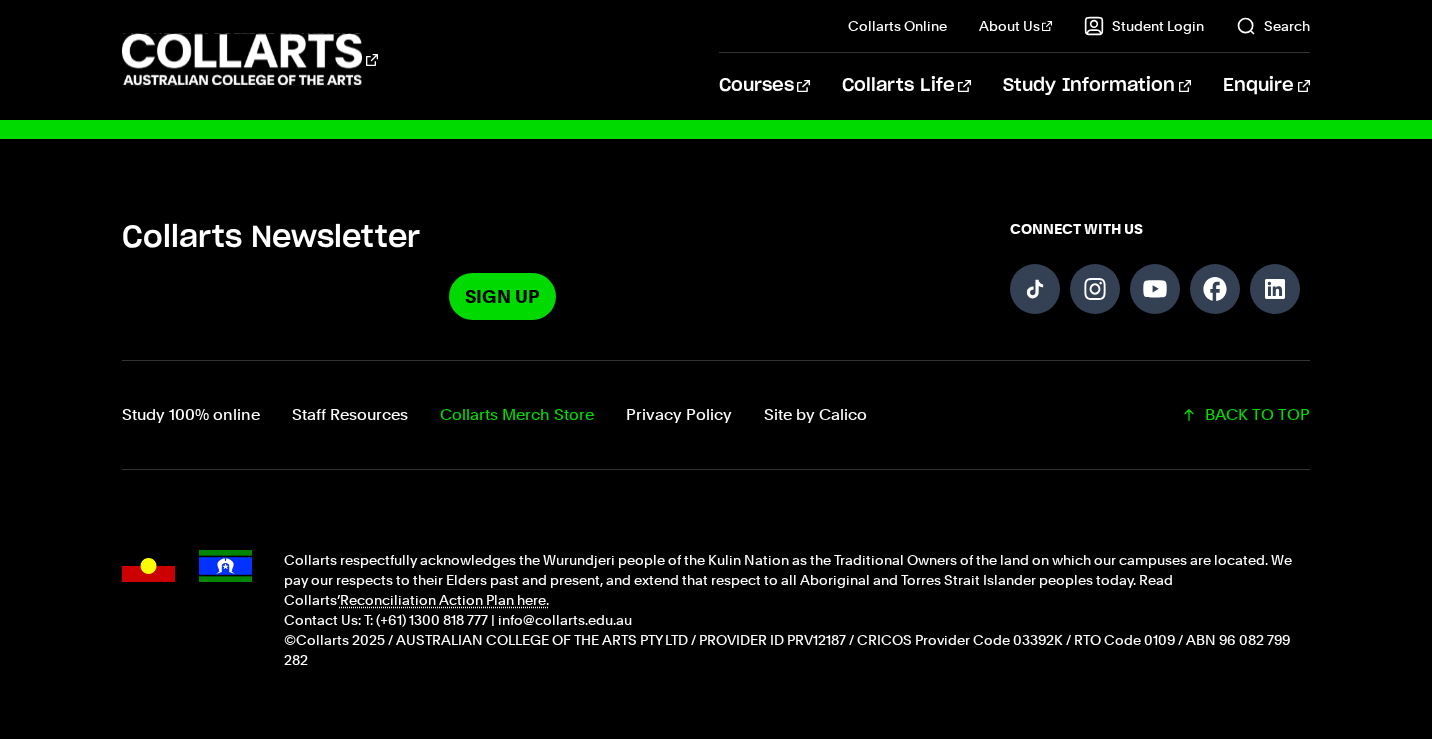 click on "Collarts Merch Store" at bounding box center (517, 415) 